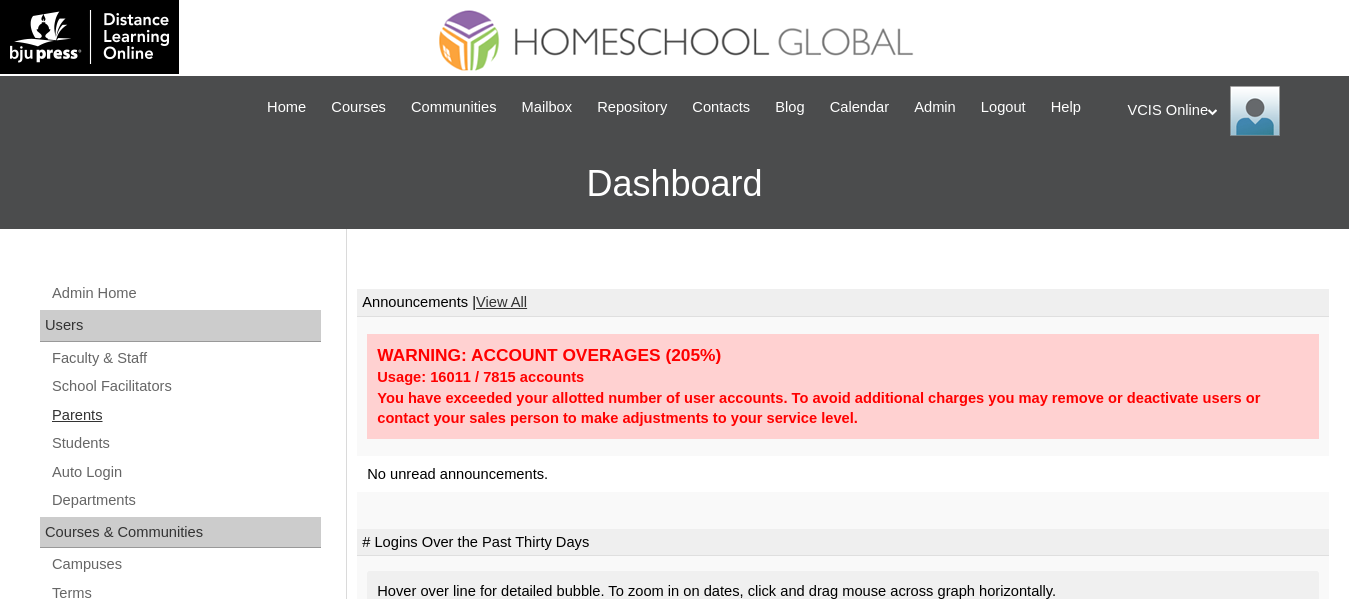 scroll, scrollTop: 0, scrollLeft: 0, axis: both 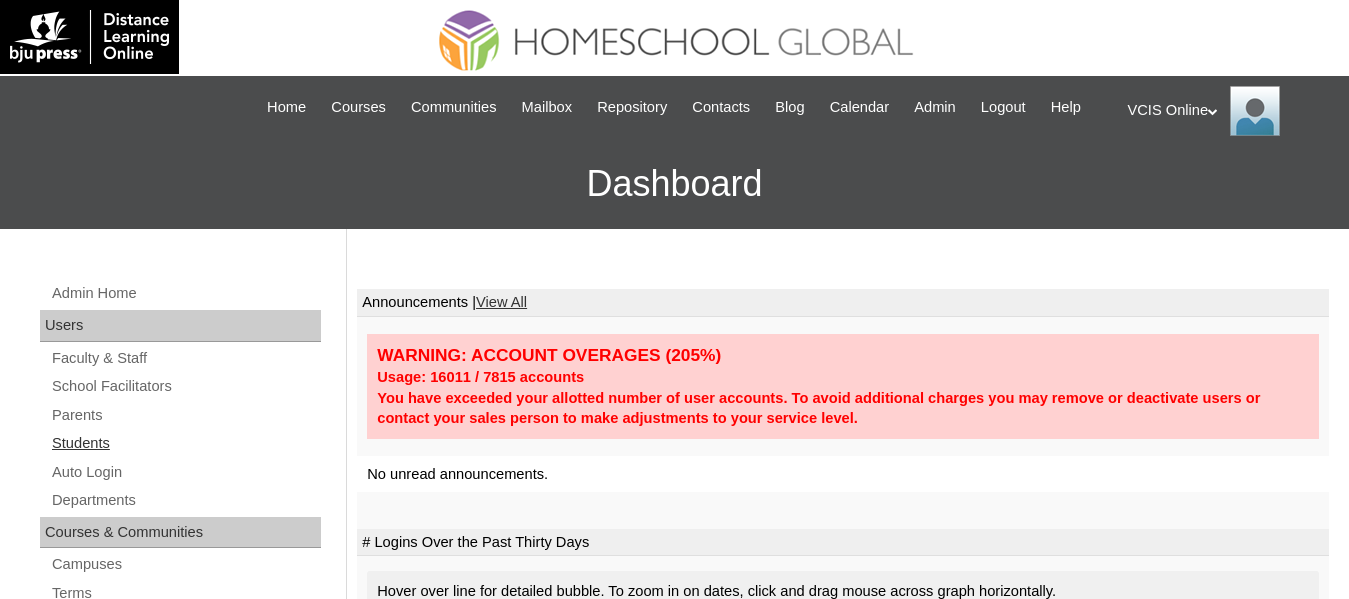 click on "Students" at bounding box center [185, 443] 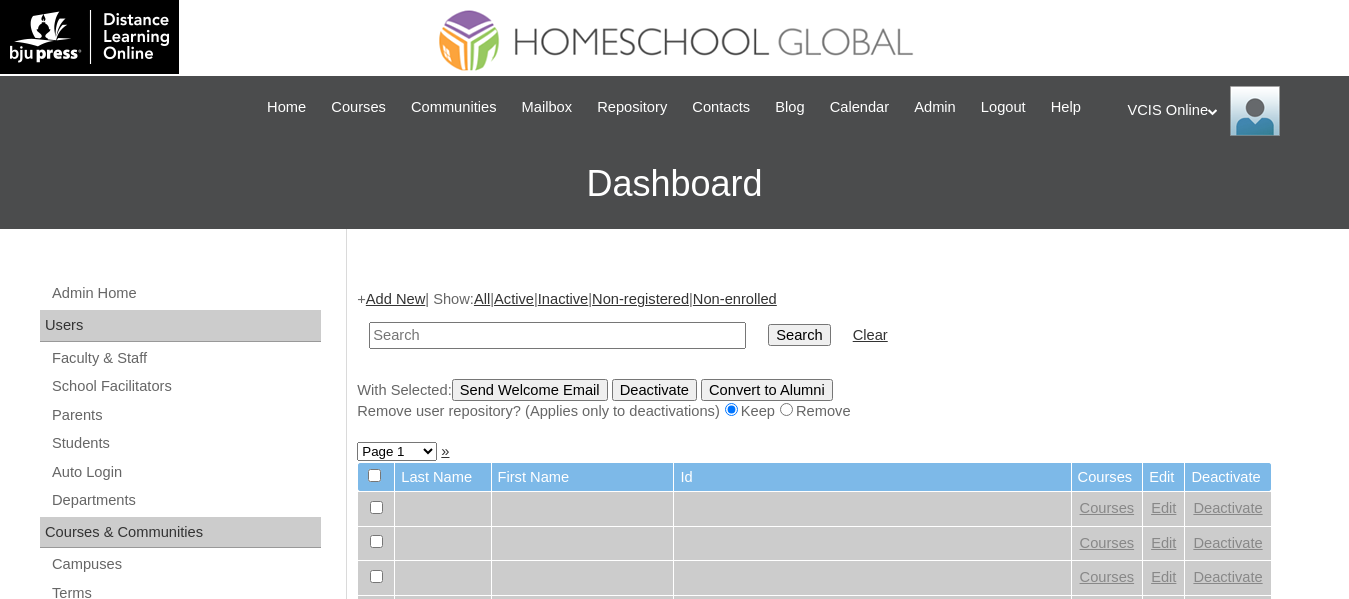 scroll, scrollTop: 0, scrollLeft: 0, axis: both 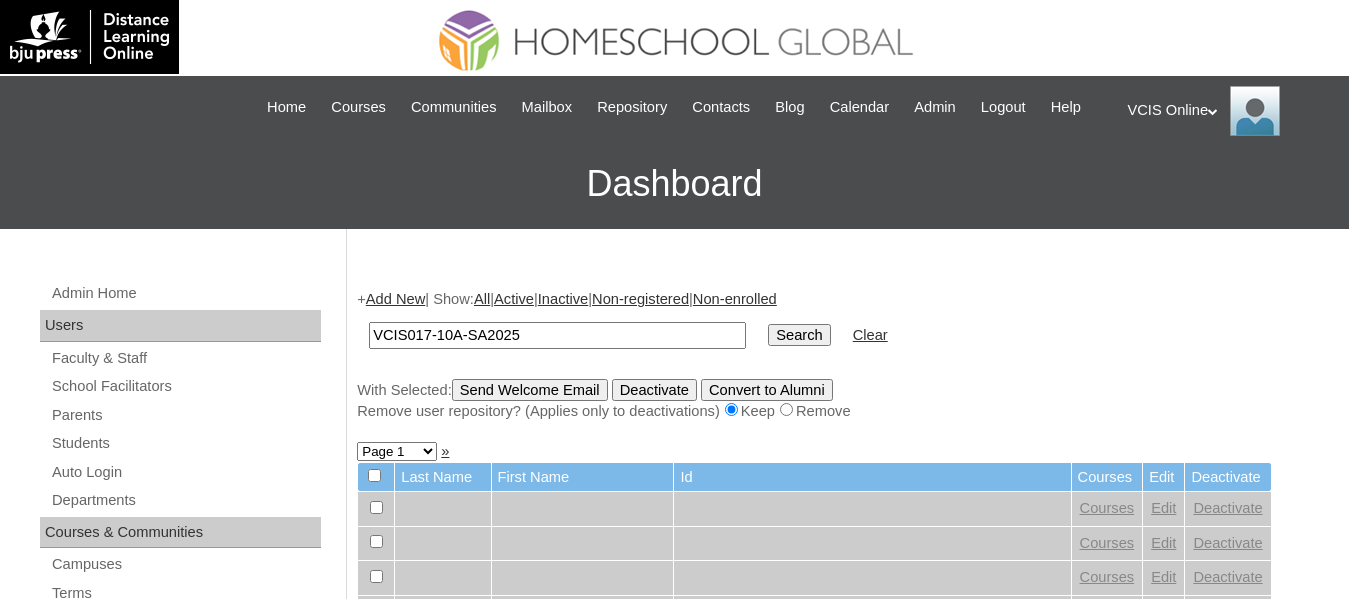 type on "VCIS017-10A-SA2025" 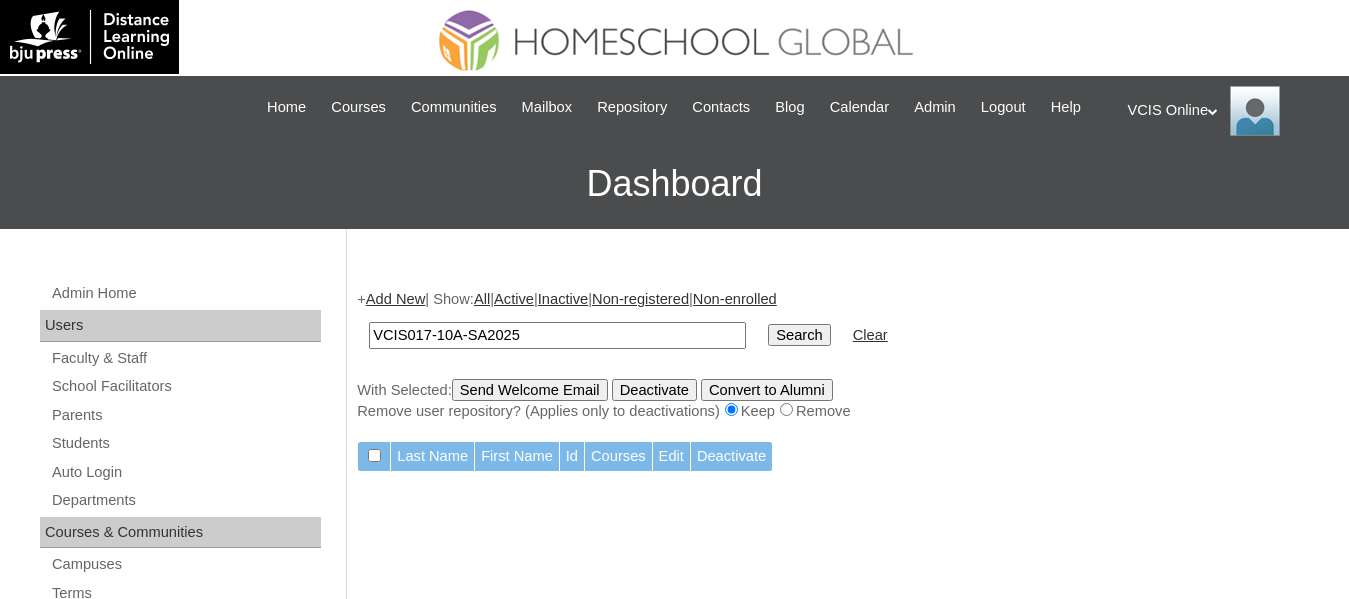 scroll, scrollTop: 0, scrollLeft: 0, axis: both 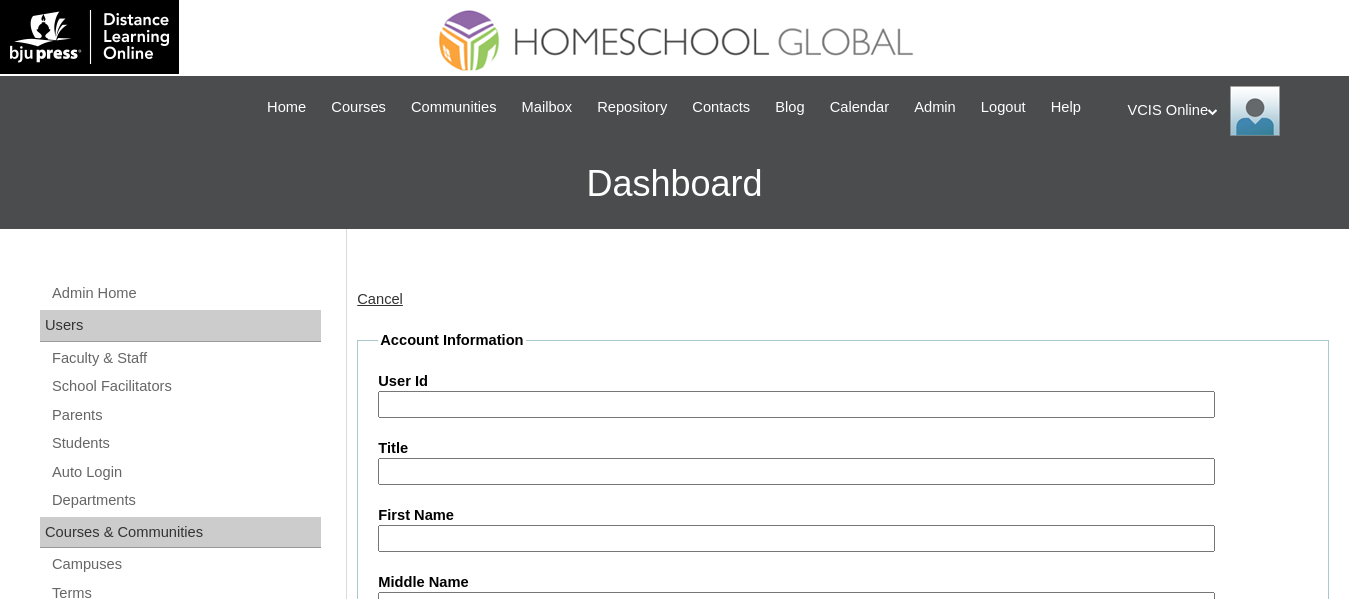 click on "User Id" at bounding box center (796, 404) 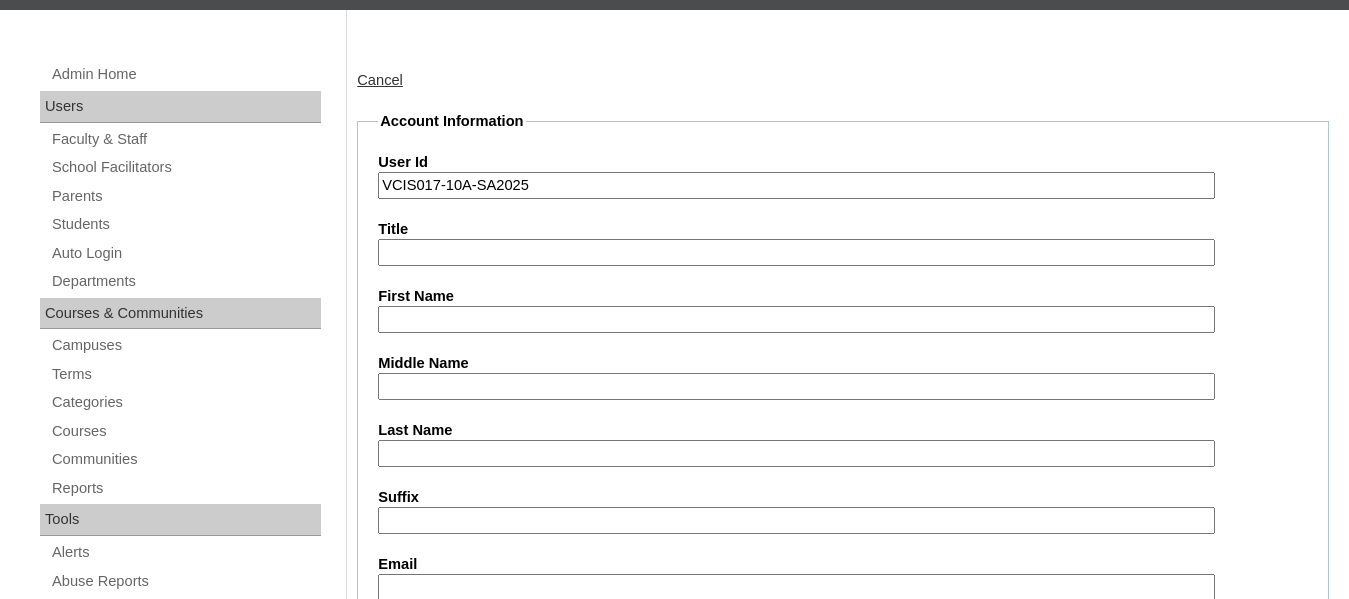 scroll, scrollTop: 223, scrollLeft: 0, axis: vertical 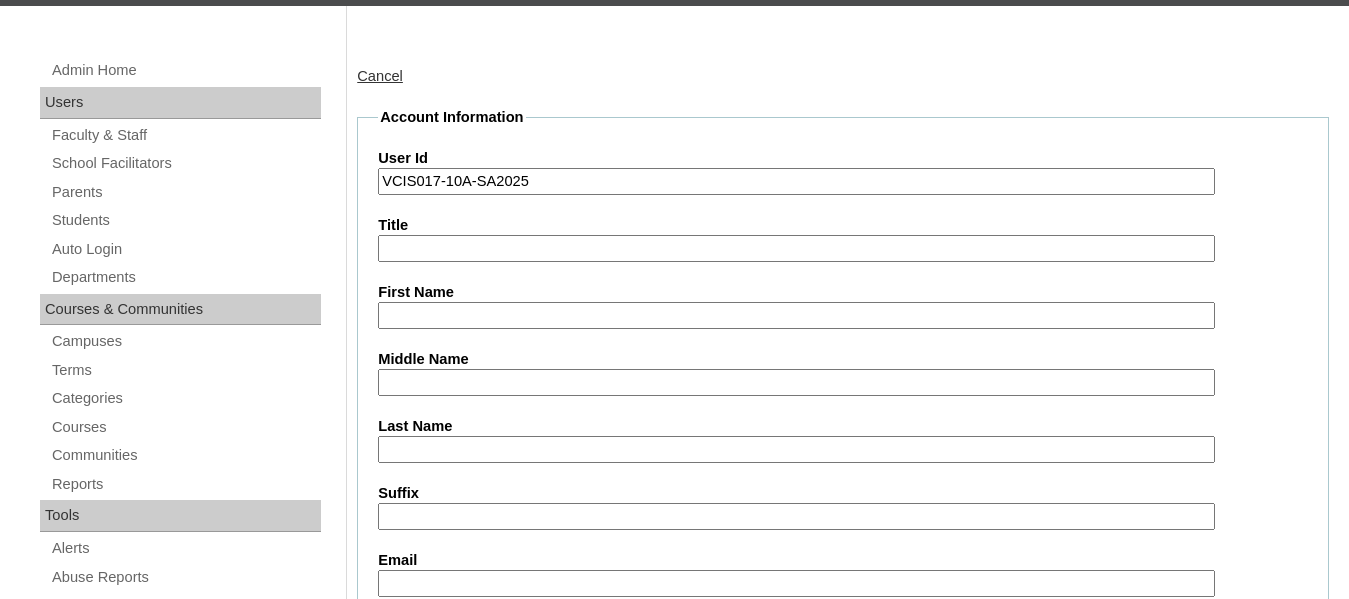type on "VCIS017-10A-SA2025" 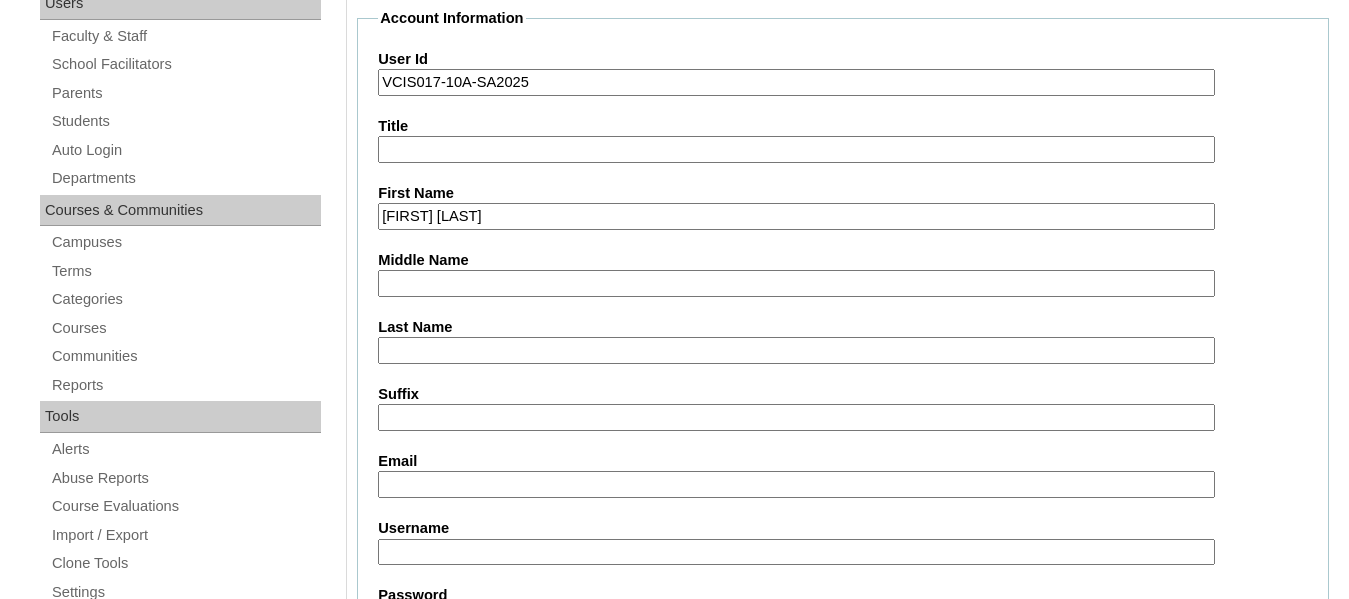 scroll, scrollTop: 326, scrollLeft: 0, axis: vertical 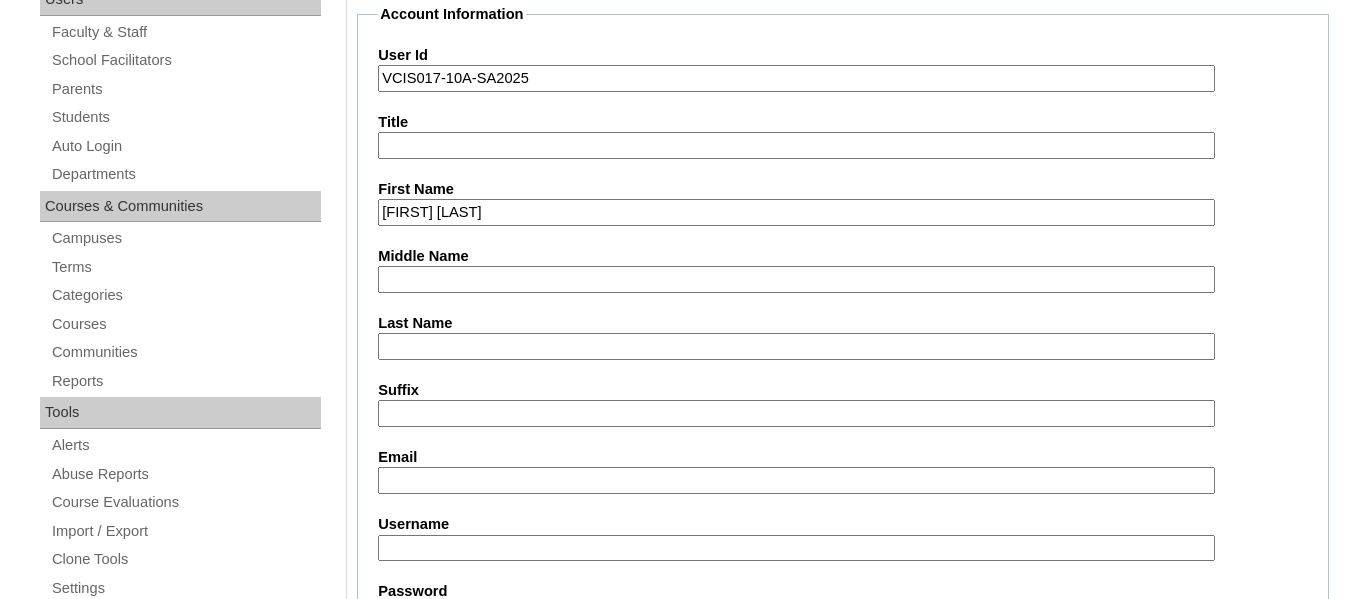 type on "Jairus Joshua" 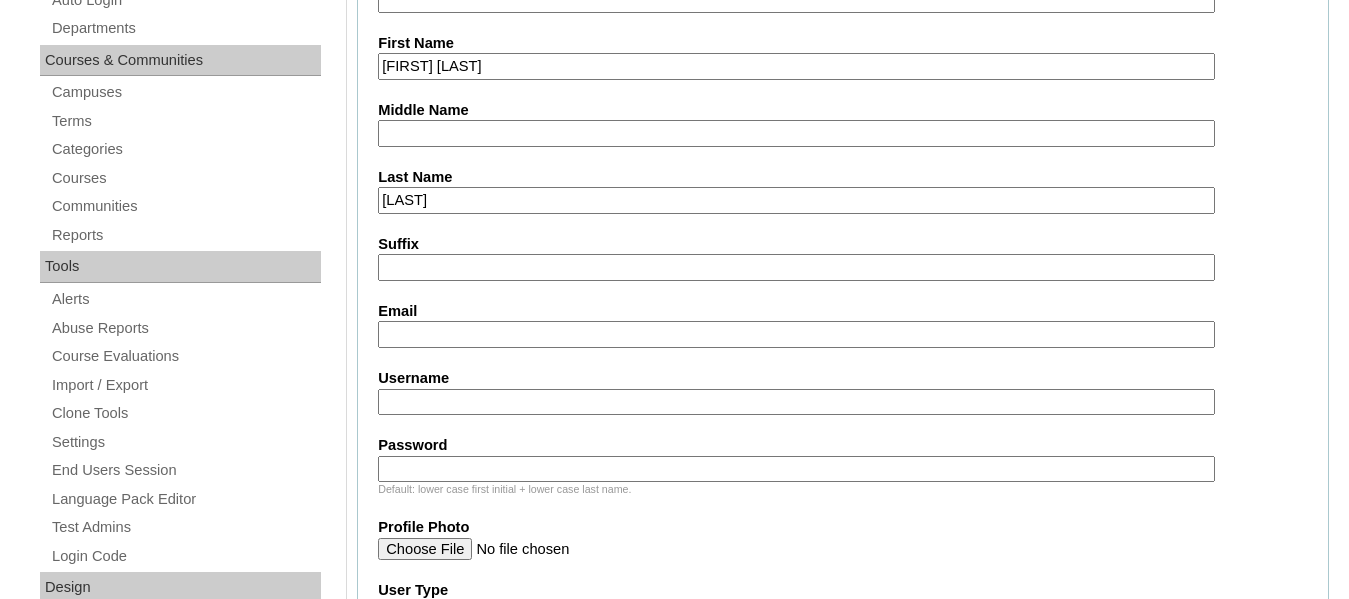 scroll, scrollTop: 475, scrollLeft: 0, axis: vertical 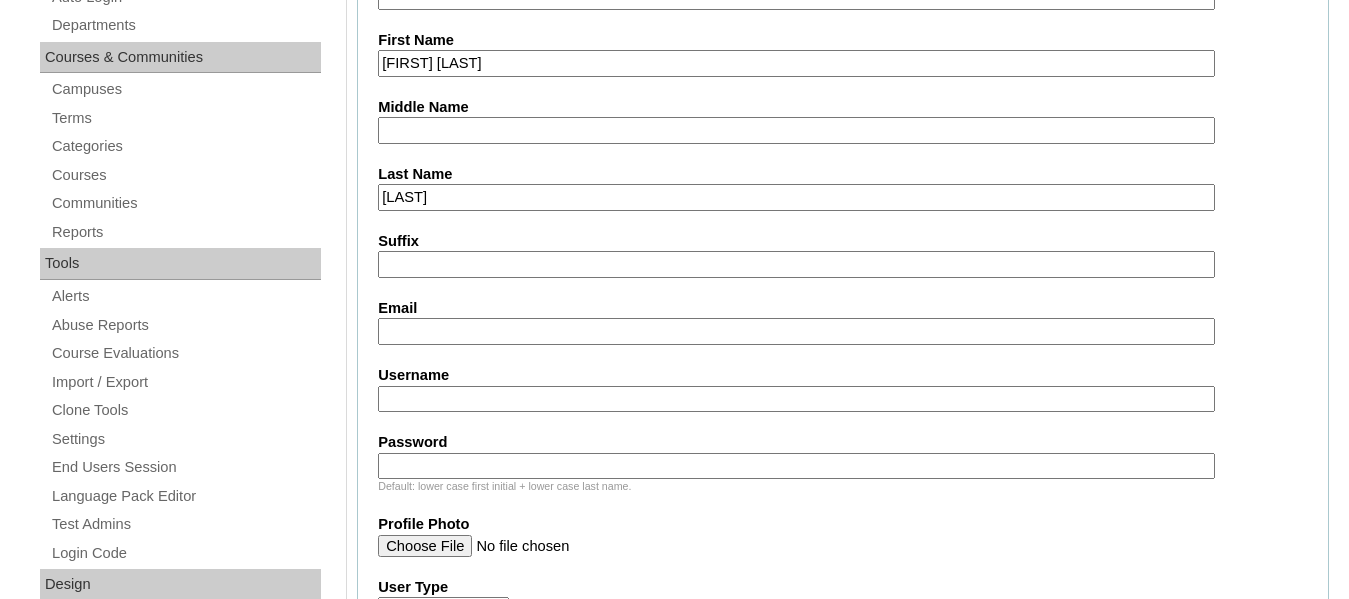 type on "Surmeda" 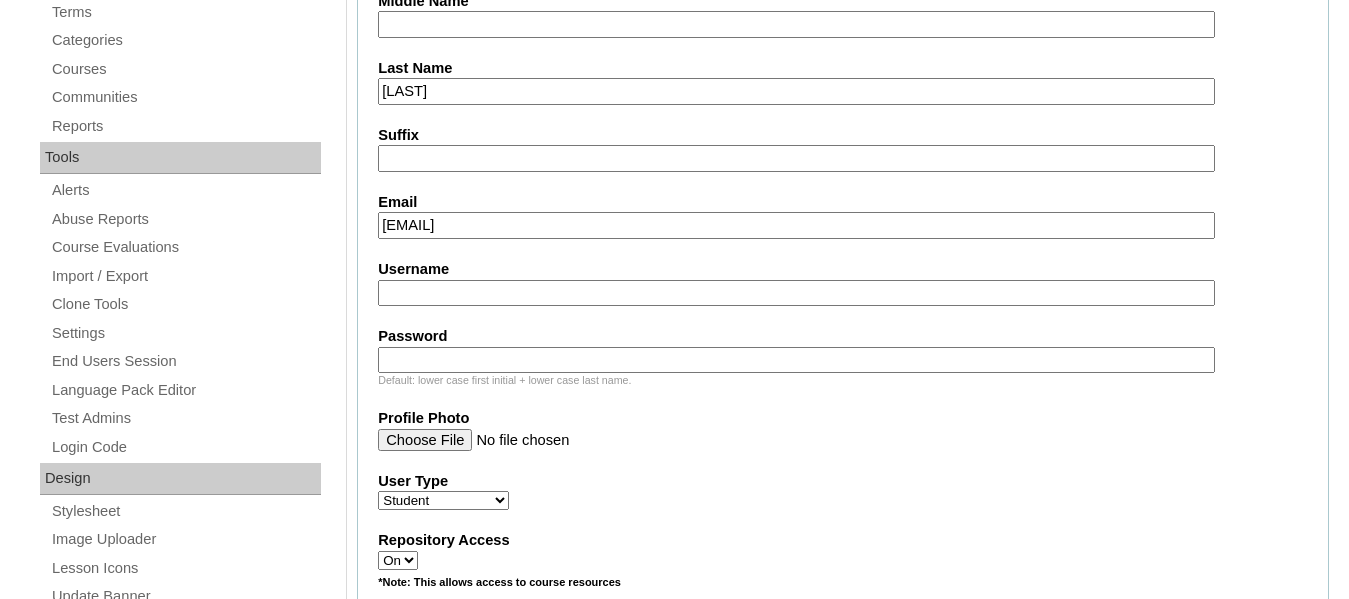 scroll, scrollTop: 584, scrollLeft: 0, axis: vertical 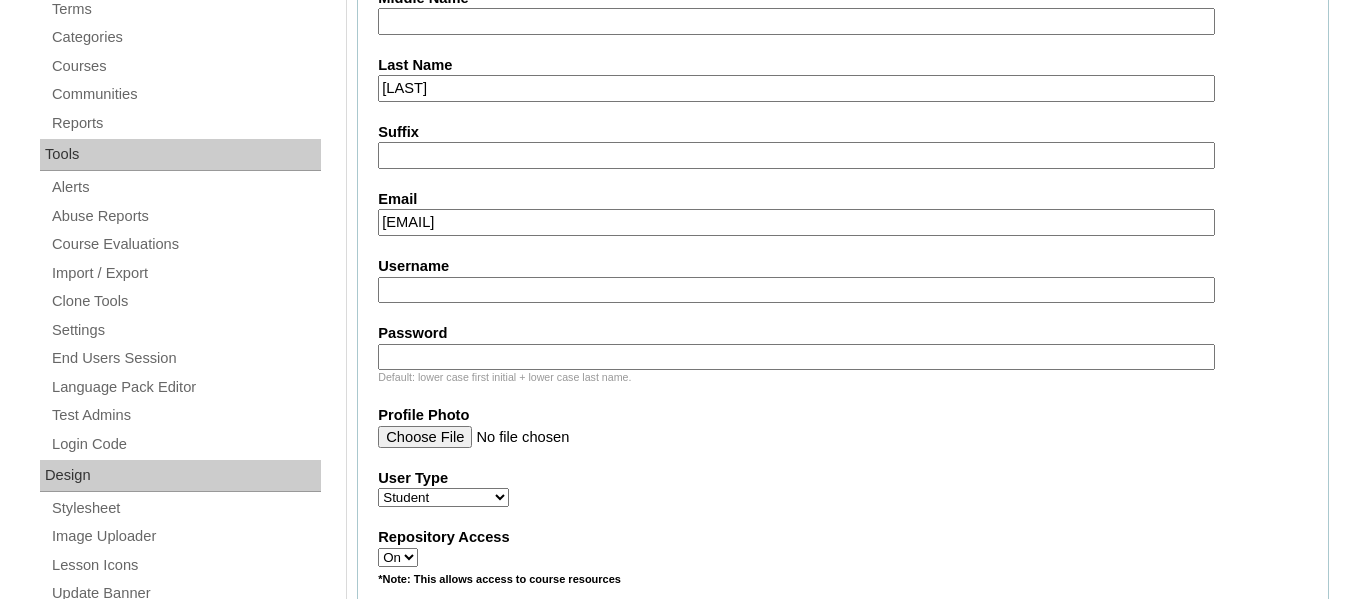 type on "jjsurmeda.student@vcis.edu.ph" 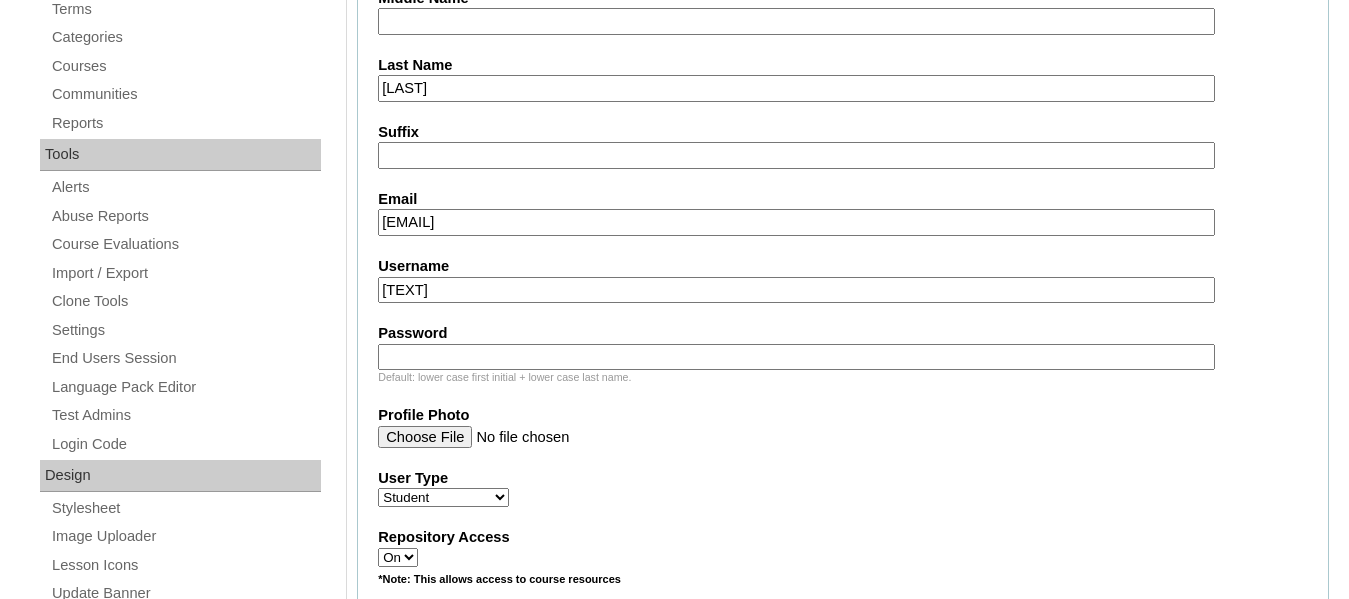 type on "jairus.surmeda2025" 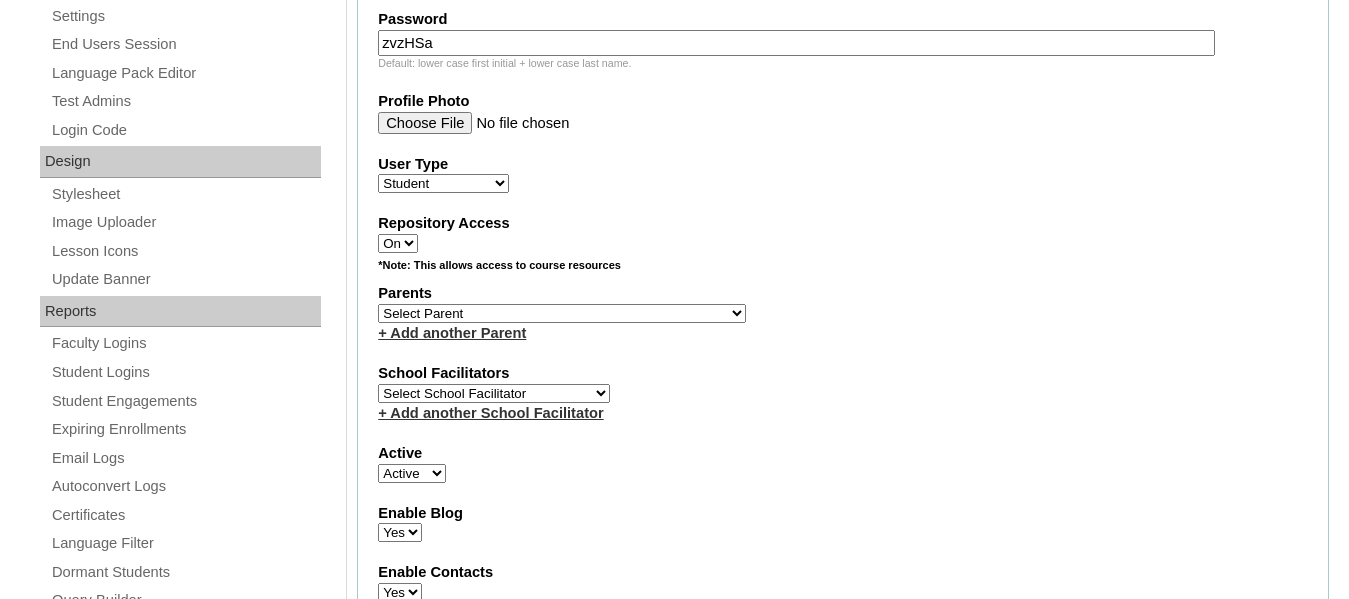 scroll, scrollTop: 899, scrollLeft: 0, axis: vertical 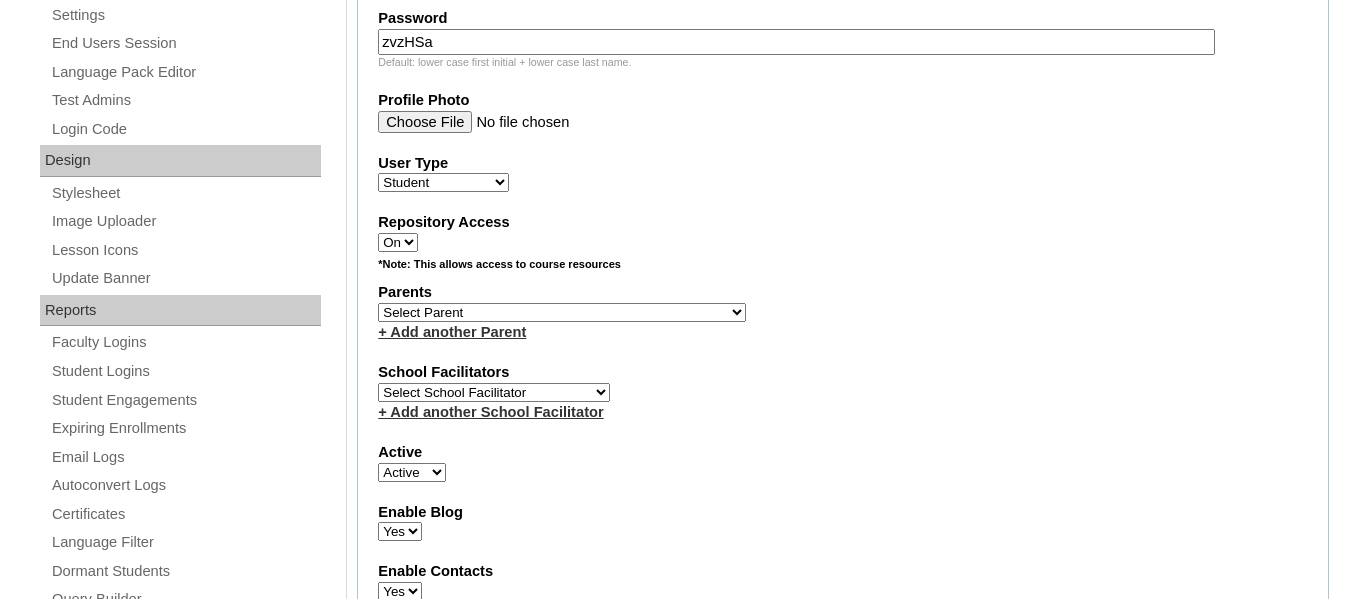 type on "zvzHSa" 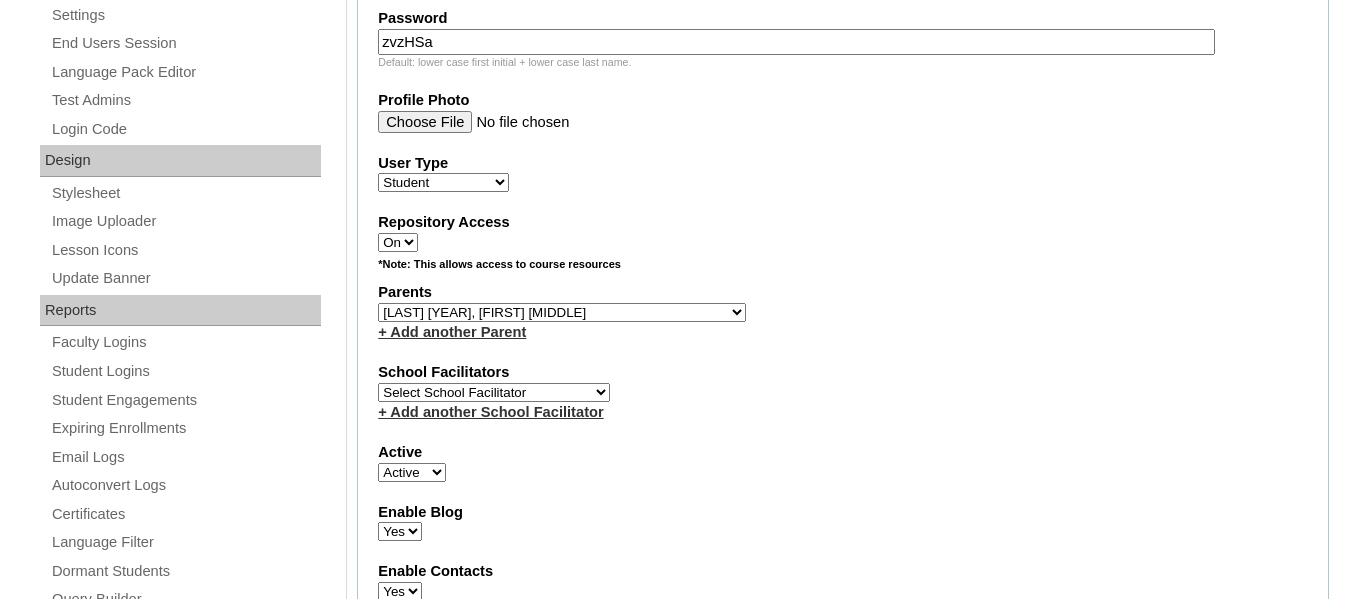 click on "Select Parent
,
,
,
,
,
,
,
,
,
,
,
,
,
,
,
,
,
,
,
,
,
,
,
,
,
,
,
,
,
,
,
,
,
,
,
,
,
,
,
, Earl
, Leona Mae
, Mark and Rem Facilitators Account
Abastillas, Ruby Anne
Adelantar, Christine
AGUILAR, PAULA BIANCA DE GUIA
AGUTO ABAD, MARIA KIMBERLY
Allego, (OLD) Jacqueline V.
Almodiente 2025, Rc
Apostol (2025), Ma. Angelique
Arabia, Joy Pauline
Arca, Marinela
ARINGAY, Rona
AUSTRIA	, GENIE (2023)
Bahtiyorovic Mahkamov, Umid
Bajarias 2025, Ma. Luz
Balay , Jennie Rose
Balingit 2025, Jennith
BALISBIS (2025), CHAREEN
Balubayan , Bleszl Grace
Banez, Mary Karmilita
Bayudan., Charo
Benitez, Maria Christina
Boosten, April Aro
Braga, Pilita Castro
Braga (new), Pilita
Briones, Keziah
Buncio, Sophia Ellen
Caalim, Kathleen Grace
Calangian (2025), Dexter
Cani (2025), Michelle Anne
Canlas, Maria Criselda" at bounding box center (562, 312) 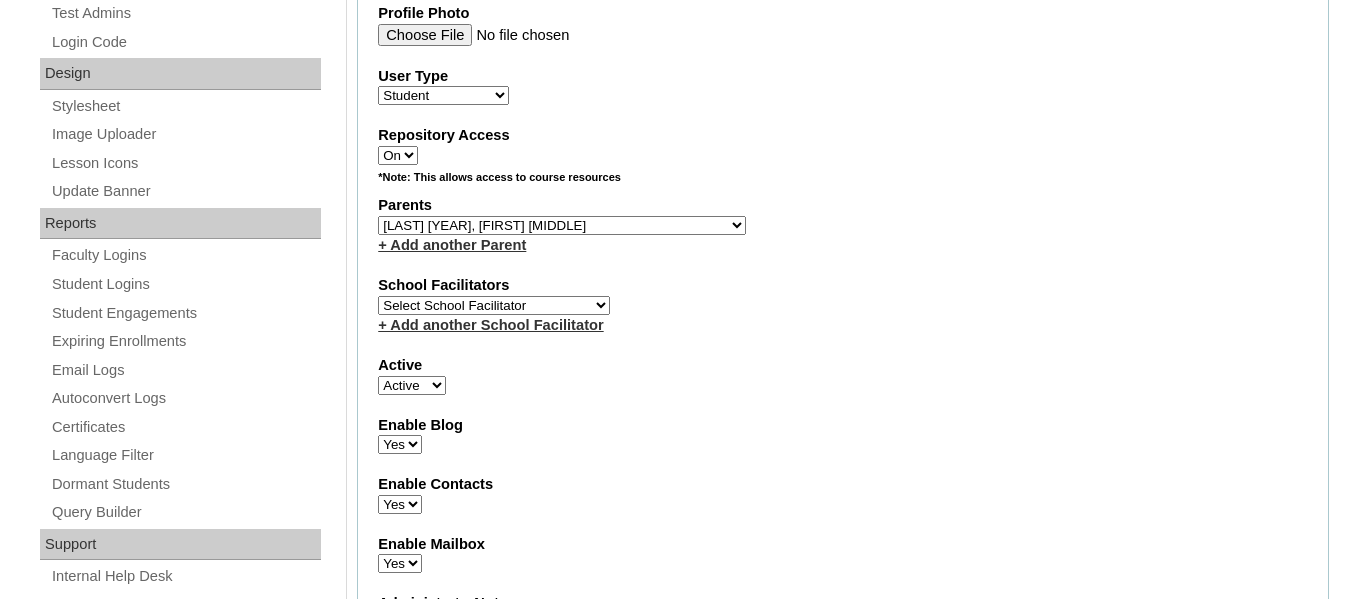 scroll, scrollTop: 987, scrollLeft: 0, axis: vertical 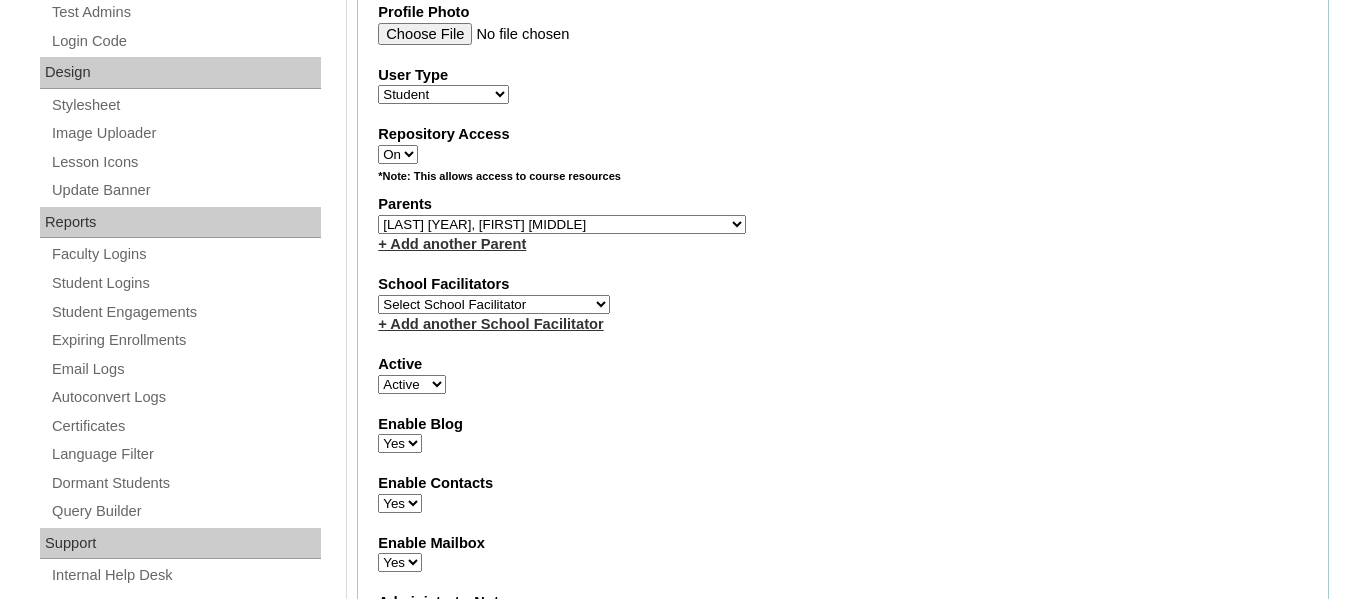 click on "Select School Facilitator
Norman Añain
Ruffa Abadijas
Mary Abella
Gloryfe Abion
Ariel Micah Albuero
Ariel Albuero OLD
KC Arciaga
Denise Ayado
Ruth Maye Bacani
May Bautista
Zaida Belbar
Daniella Benitez
Marielle Bermas
Jamie Ann Bleza
Mark Christian Braganza
Anj Brequillo
Melody Broqueza
Ruth Catherine Caña
Kit Cachuela
Jethro Francis Cagas
Camille Canlas
Mescel Capoquian
Mitchelle Carlos
Rose Castillo
Paula Mae Catalan
Jeremy Ann Catunao
Charlene Mae Chiong
Cla Chua
Cyrene Chua
Joshua Cobilla
Clarissa Joy Colimbino
Alvin Cruz
Ma. Katrina Helena Dabu
Krizle Fidelis De Vera
Henrick Jess Del Mundo
Precious Haziel Del Rosario
Reyna Lou Dela Pasion
Ritchel Densing
Alex Diaz
Alexandra Diaz
Alexandra Diaz
Patricia Diomampo-Co
Therese Margaurite Domingo
dontuse dontuse
Charrise Encina
VCIS TEACHER ENGLISH 5678
Chiaralyn Escamillas
Princess  Farrales
Kaye Felipe
Lery Garcia
Carmina Generalao
Racel Gonzales" at bounding box center [494, 304] 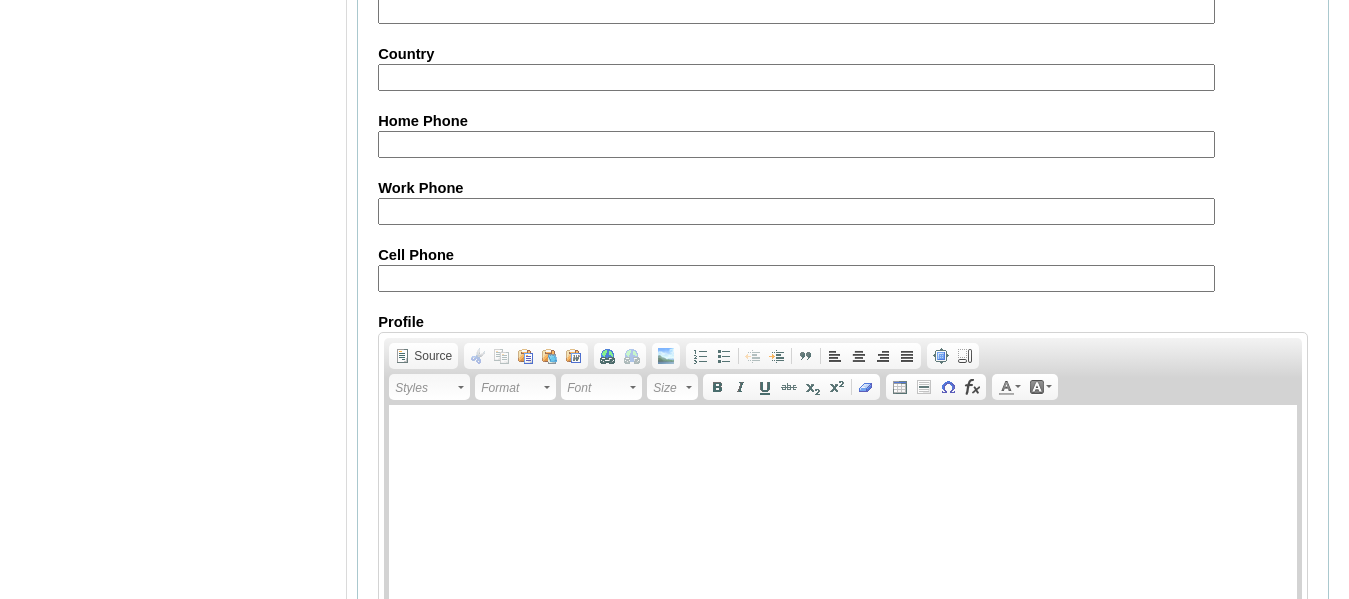 scroll, scrollTop: 2467, scrollLeft: 0, axis: vertical 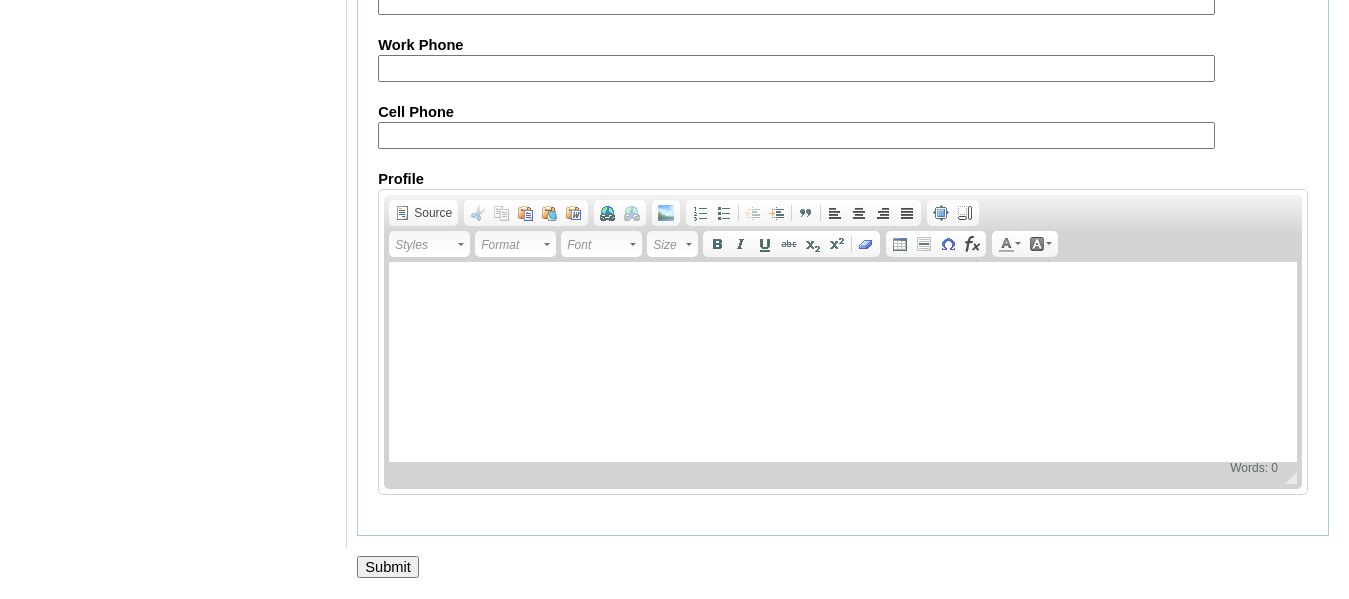 click on "Submit" at bounding box center (388, 567) 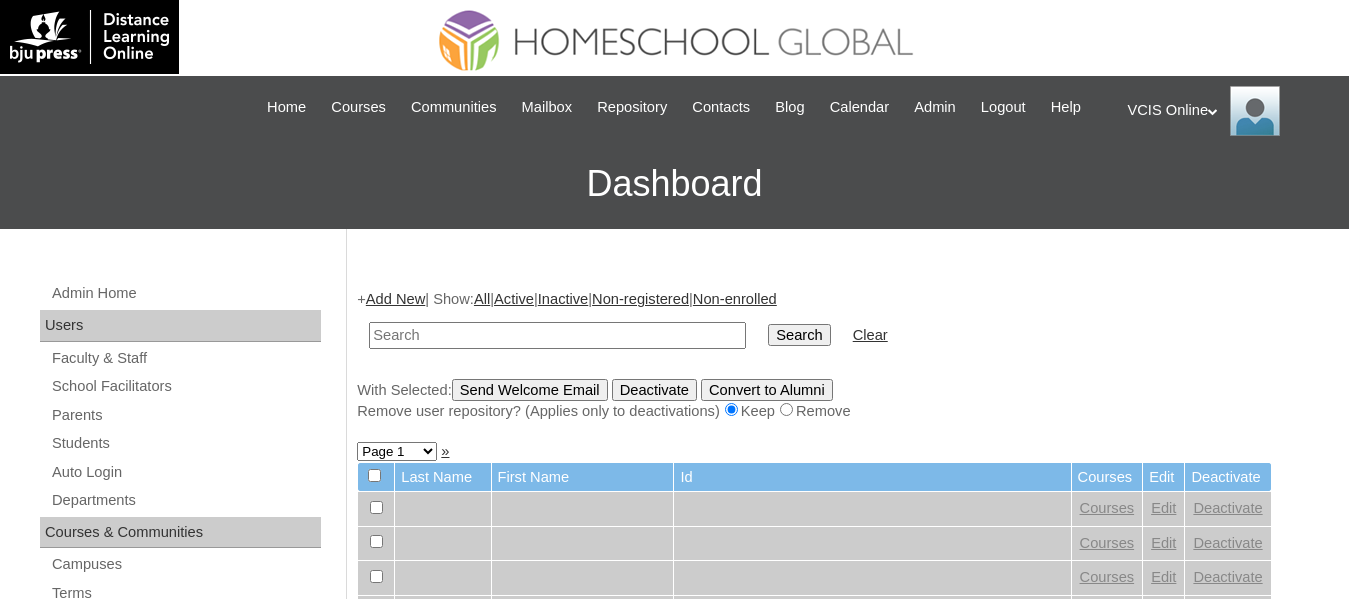 scroll, scrollTop: 0, scrollLeft: 0, axis: both 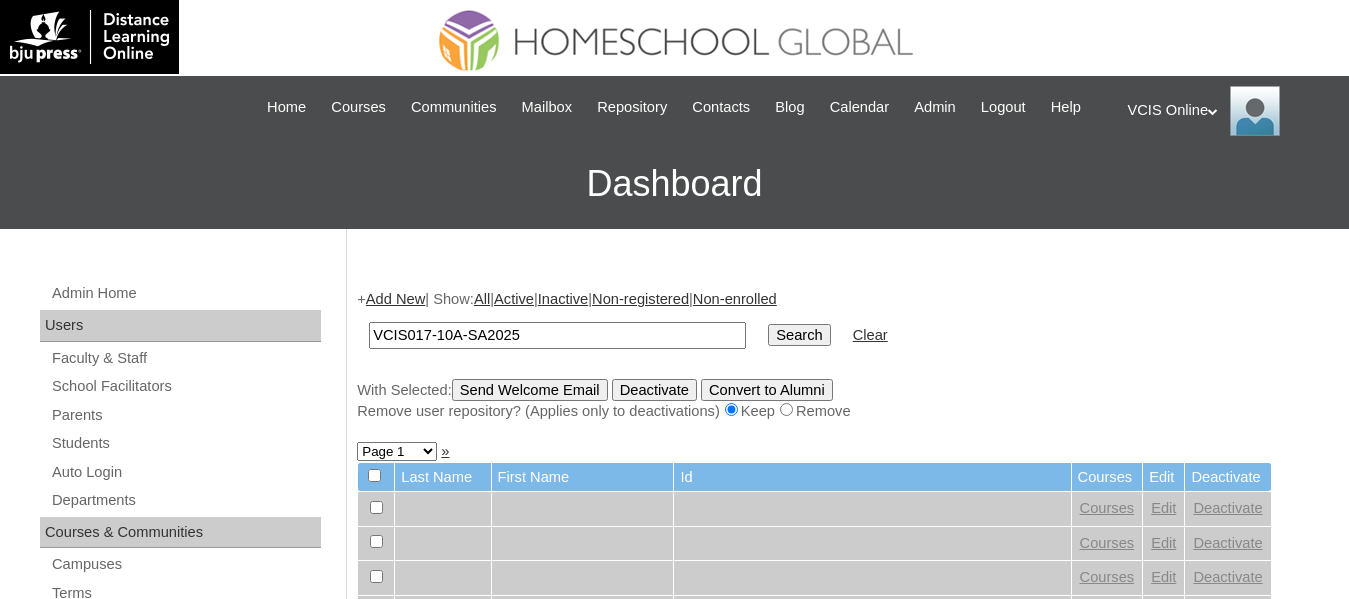 type on "VCIS017-10A-SA2025" 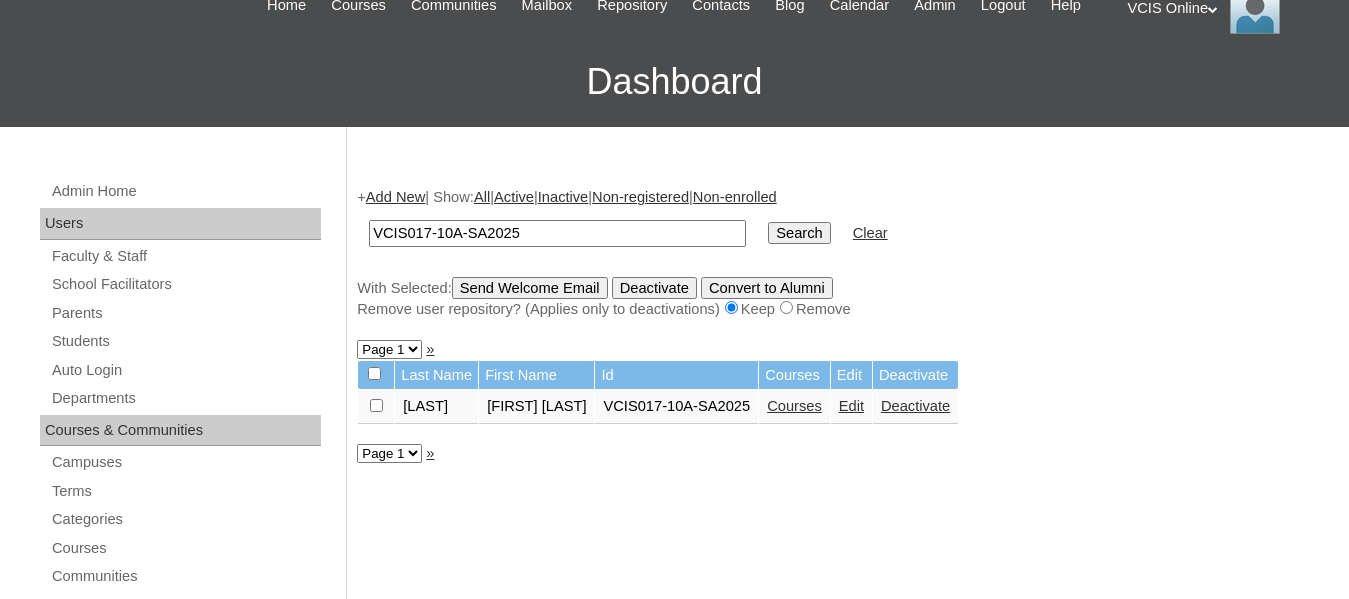 scroll, scrollTop: 103, scrollLeft: 0, axis: vertical 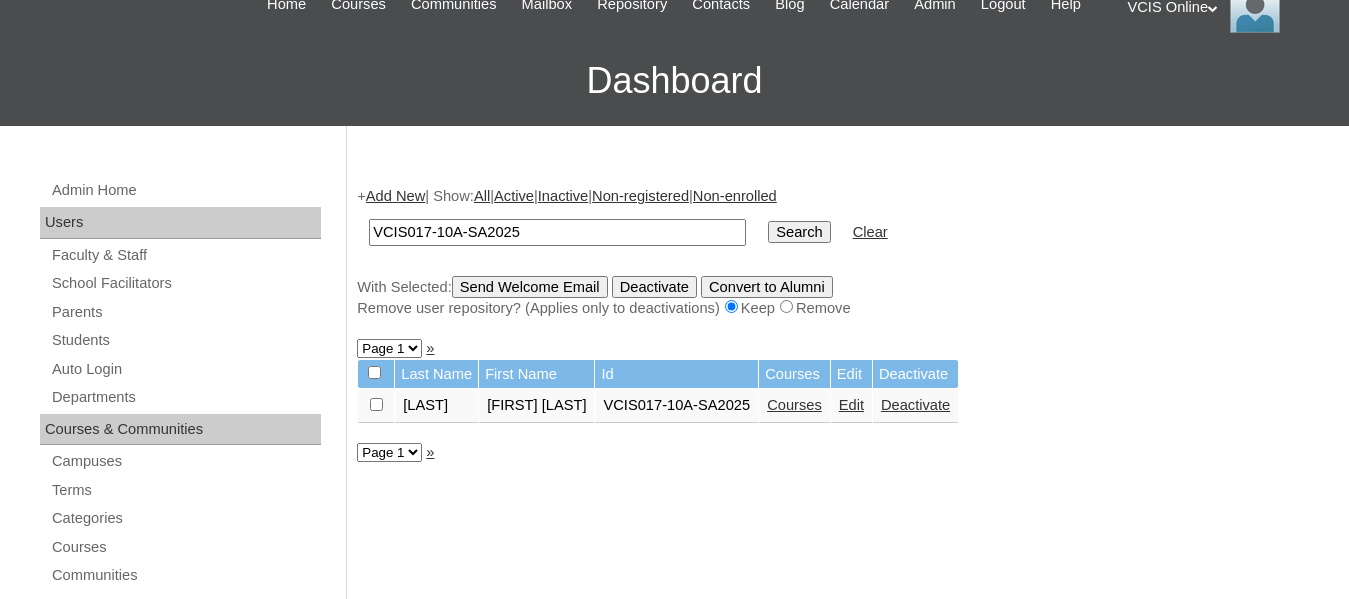 click on "Courses" at bounding box center (794, 405) 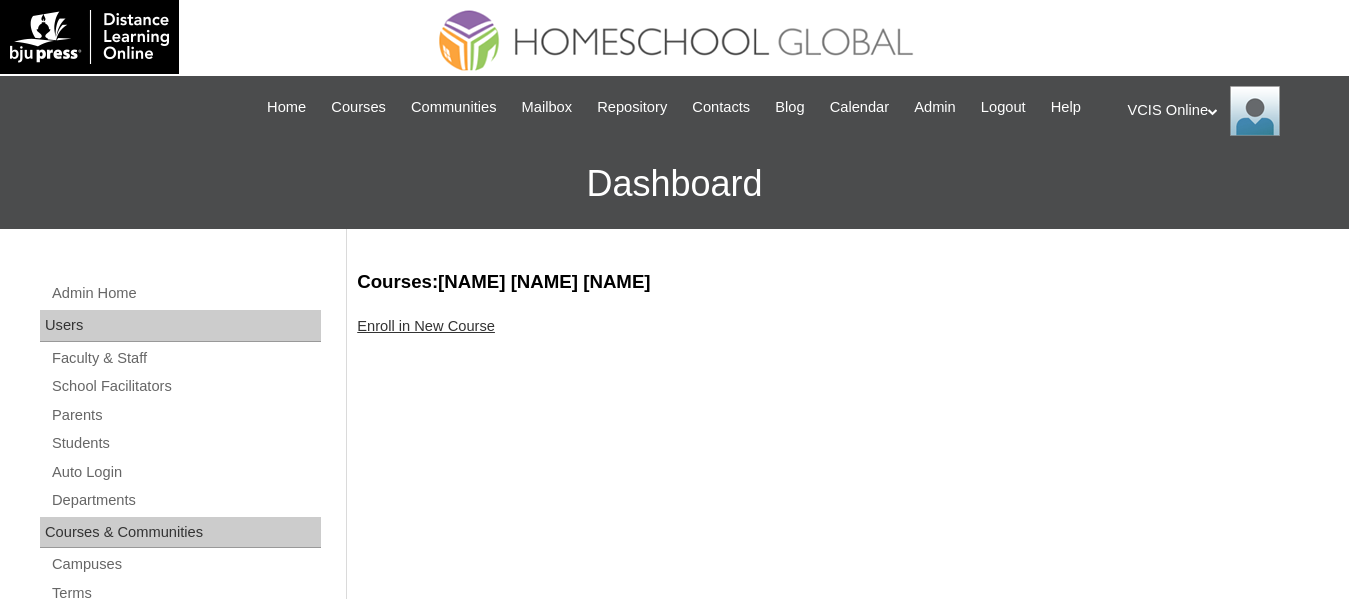 scroll, scrollTop: 0, scrollLeft: 0, axis: both 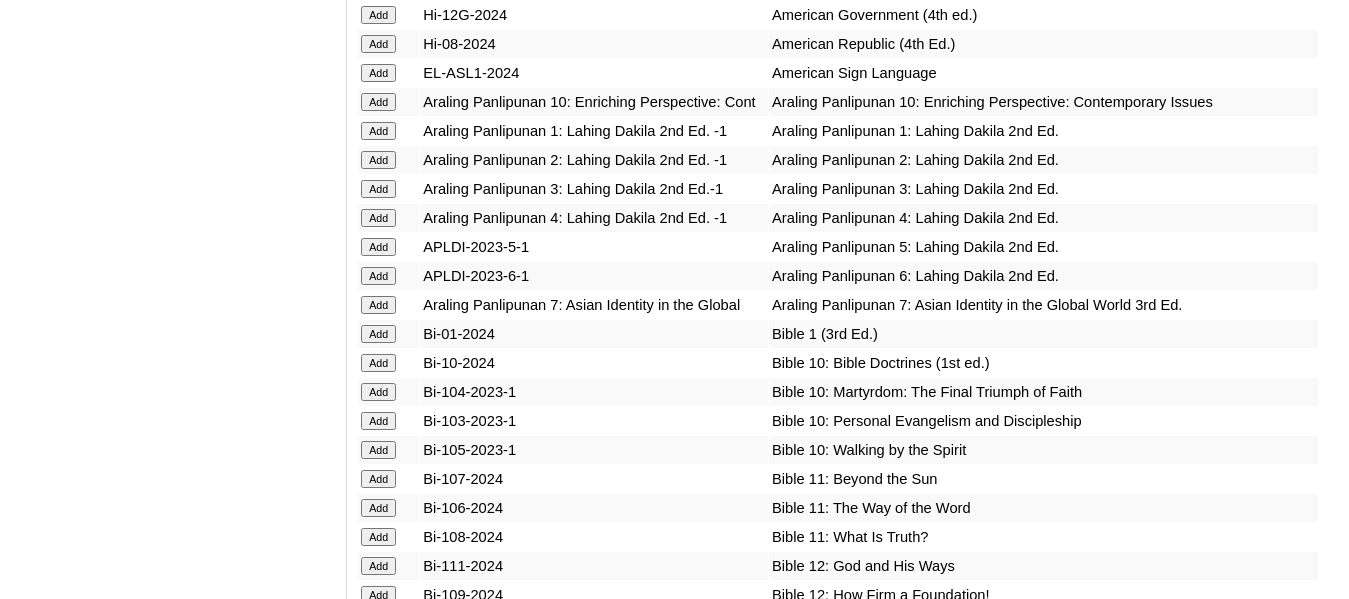 click on "Add" at bounding box center [378, -3671] 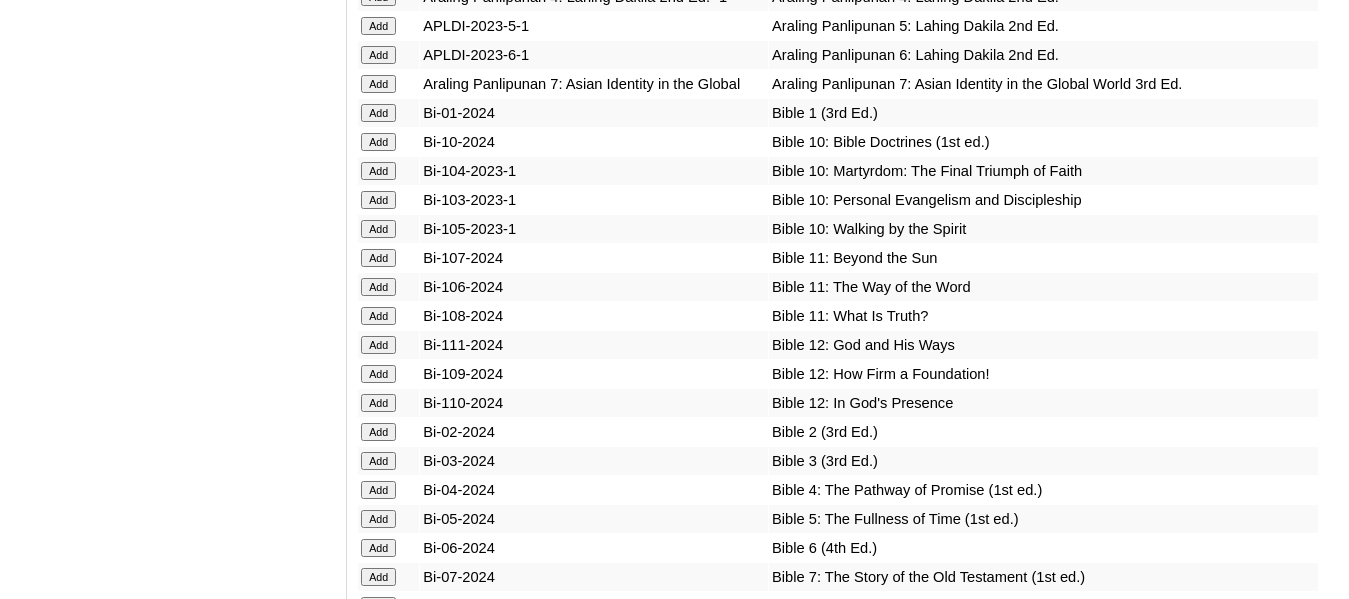 scroll, scrollTop: 4270, scrollLeft: 0, axis: vertical 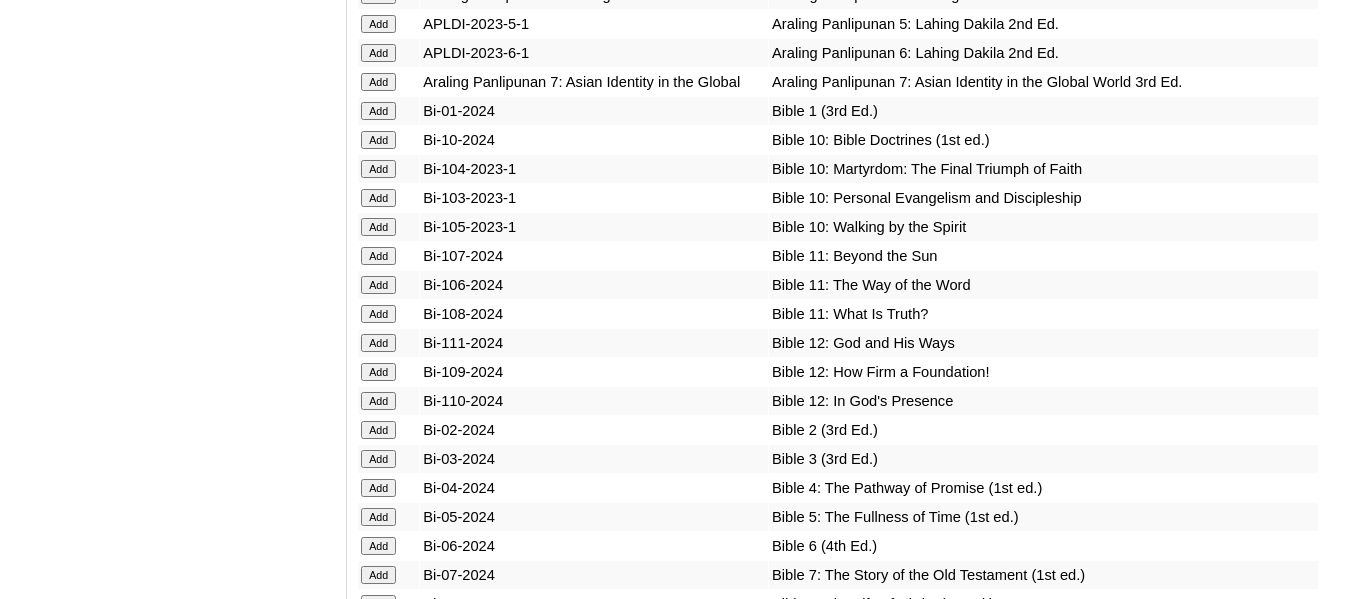 click on "Add" at bounding box center [378, -3894] 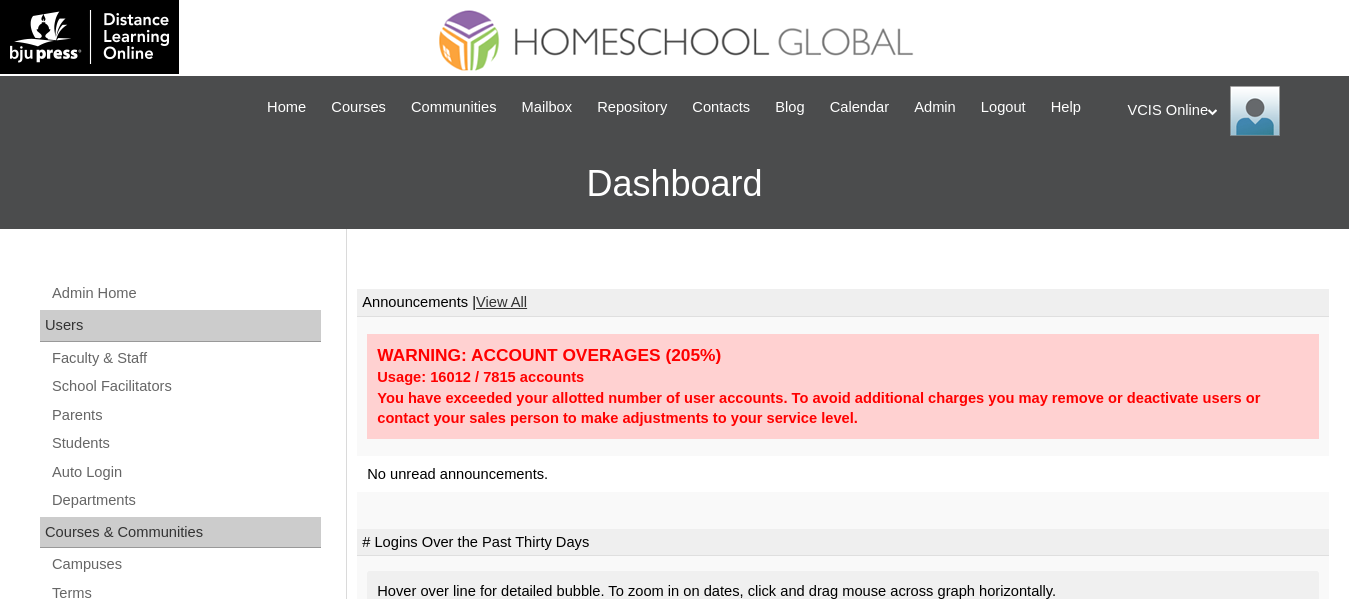 scroll, scrollTop: 0, scrollLeft: 0, axis: both 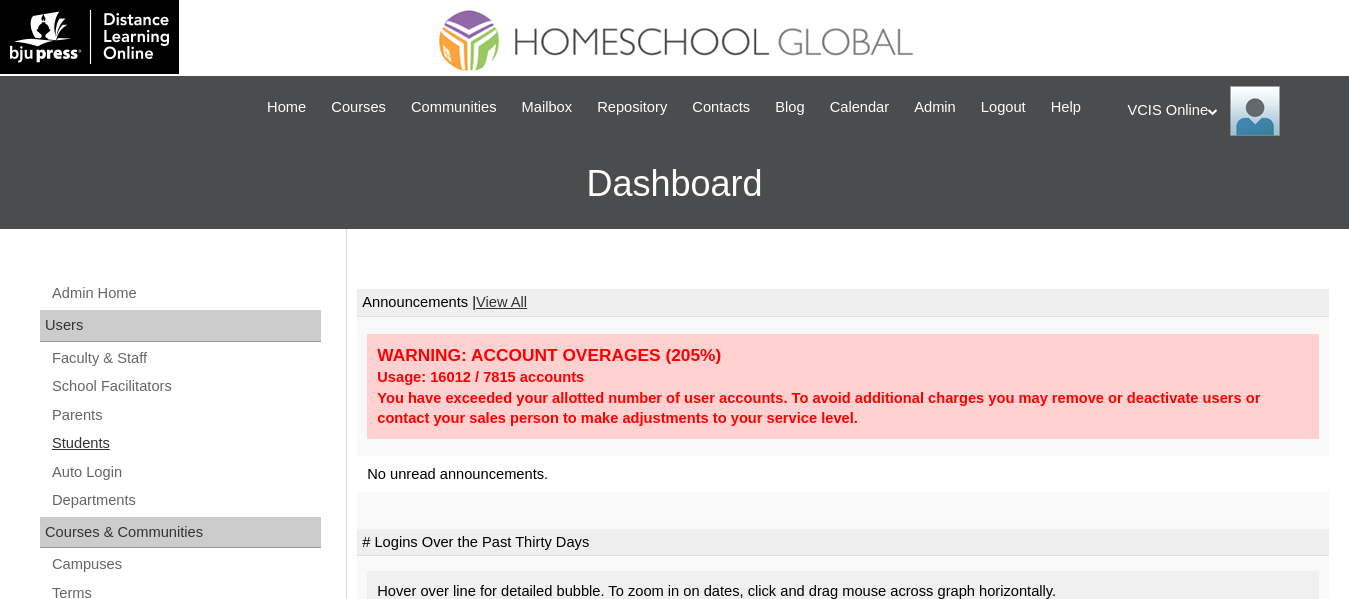 click on "Students" at bounding box center (185, 443) 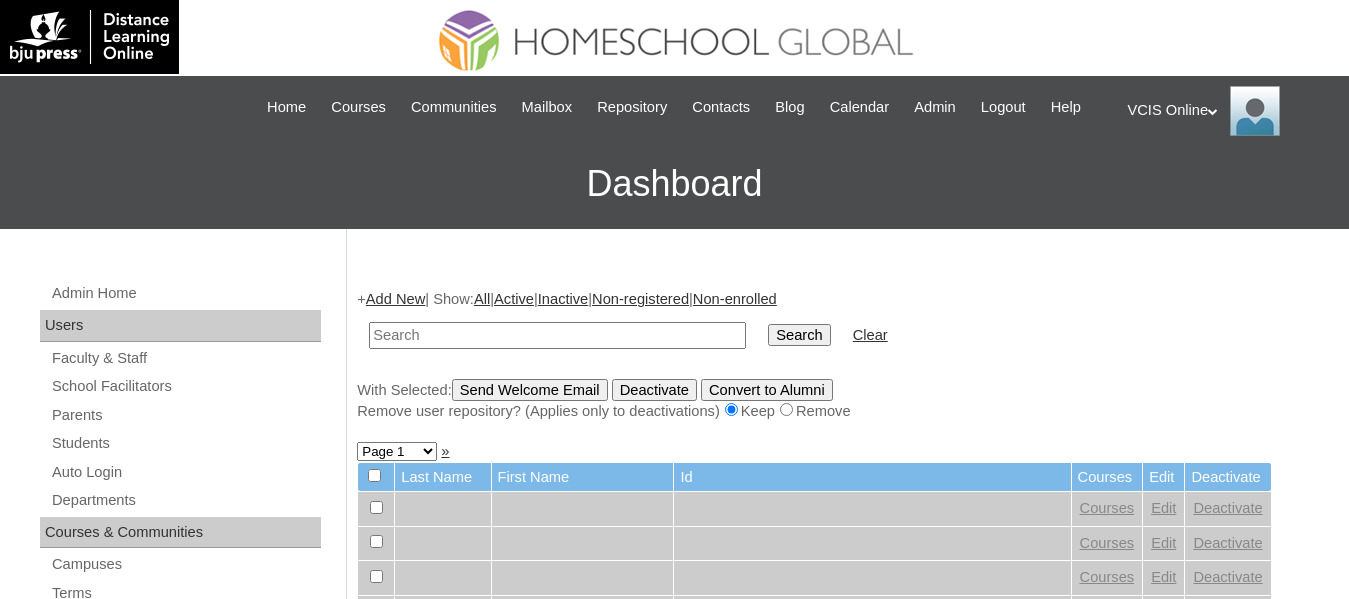 scroll, scrollTop: 0, scrollLeft: 0, axis: both 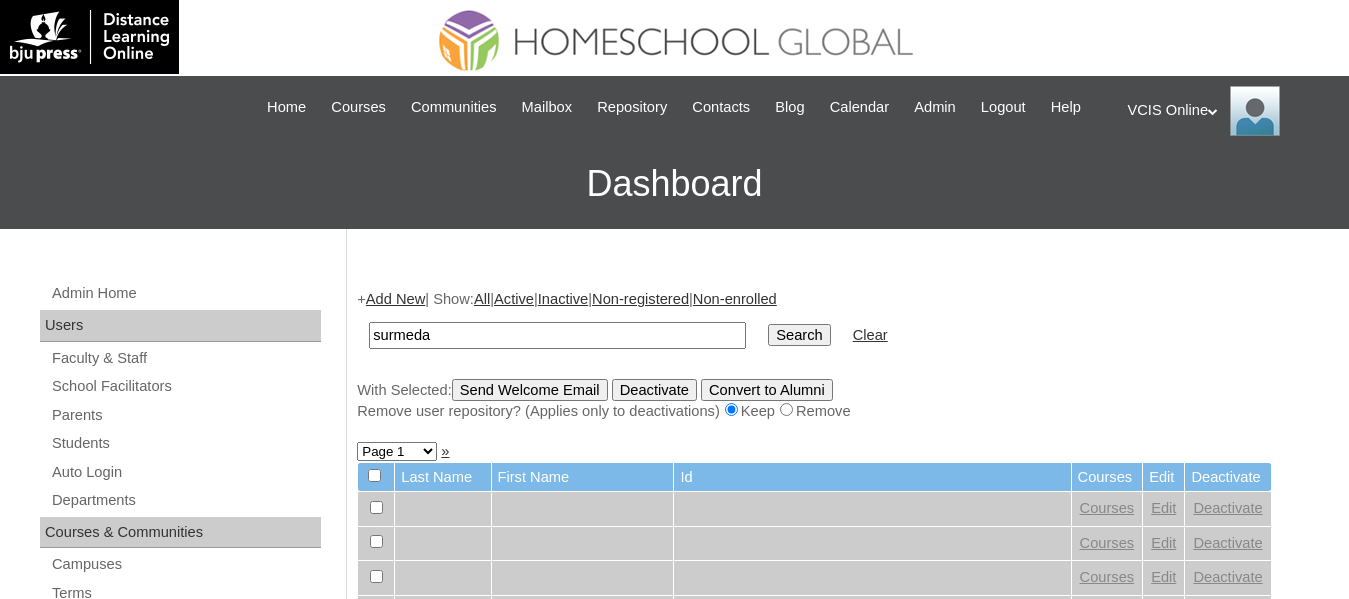 type on "surmeda" 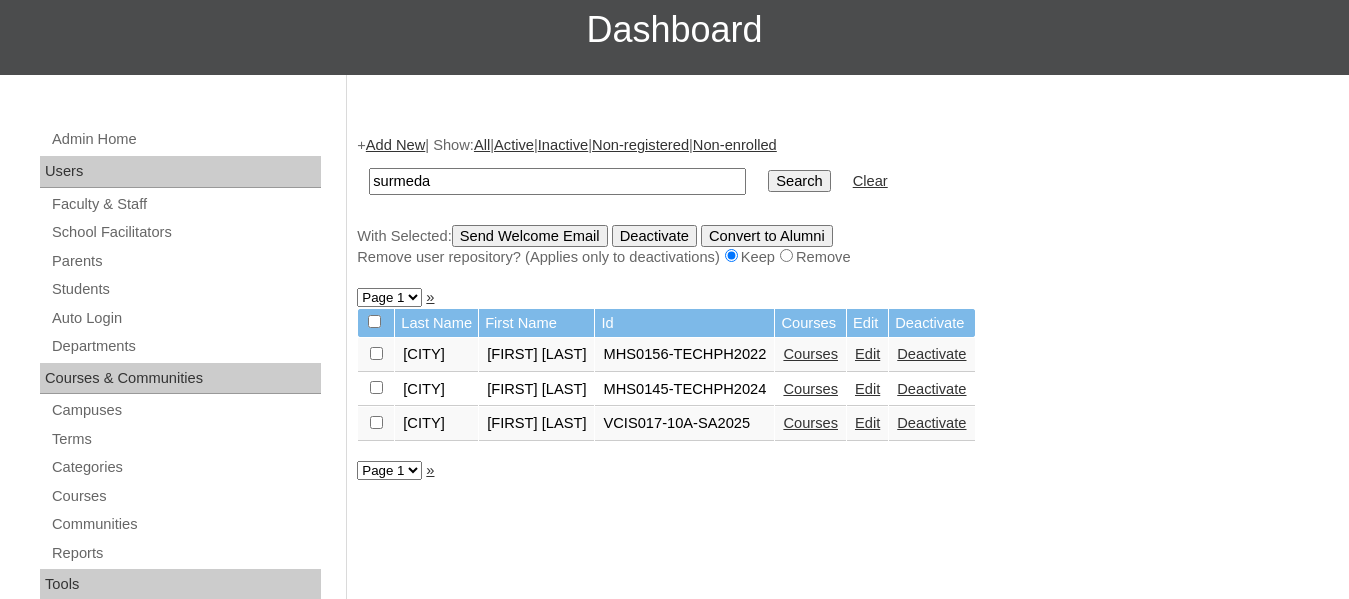 scroll, scrollTop: 156, scrollLeft: 0, axis: vertical 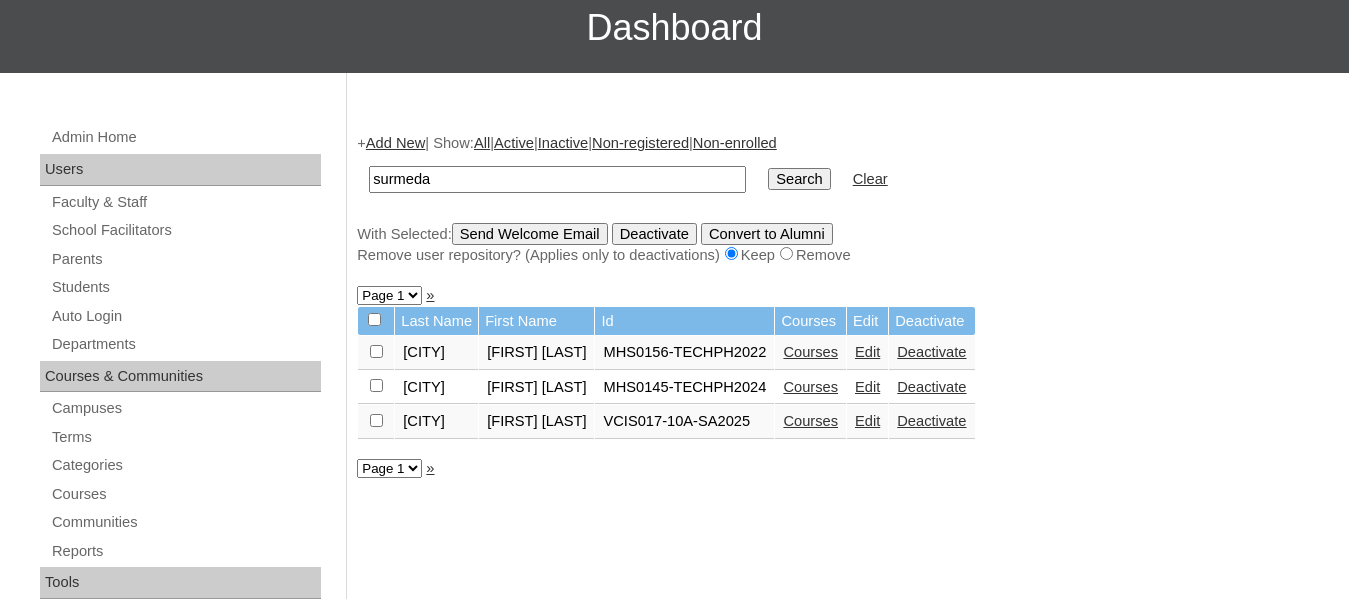 click on "Courses" at bounding box center [810, 421] 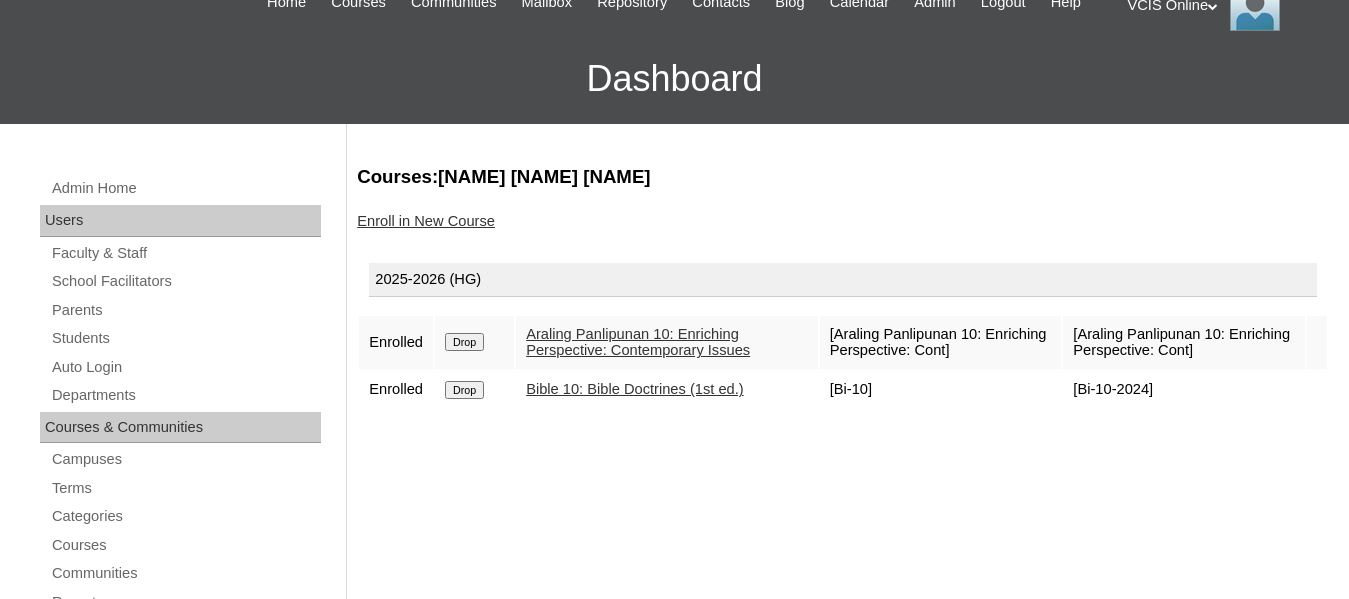 scroll, scrollTop: 107, scrollLeft: 0, axis: vertical 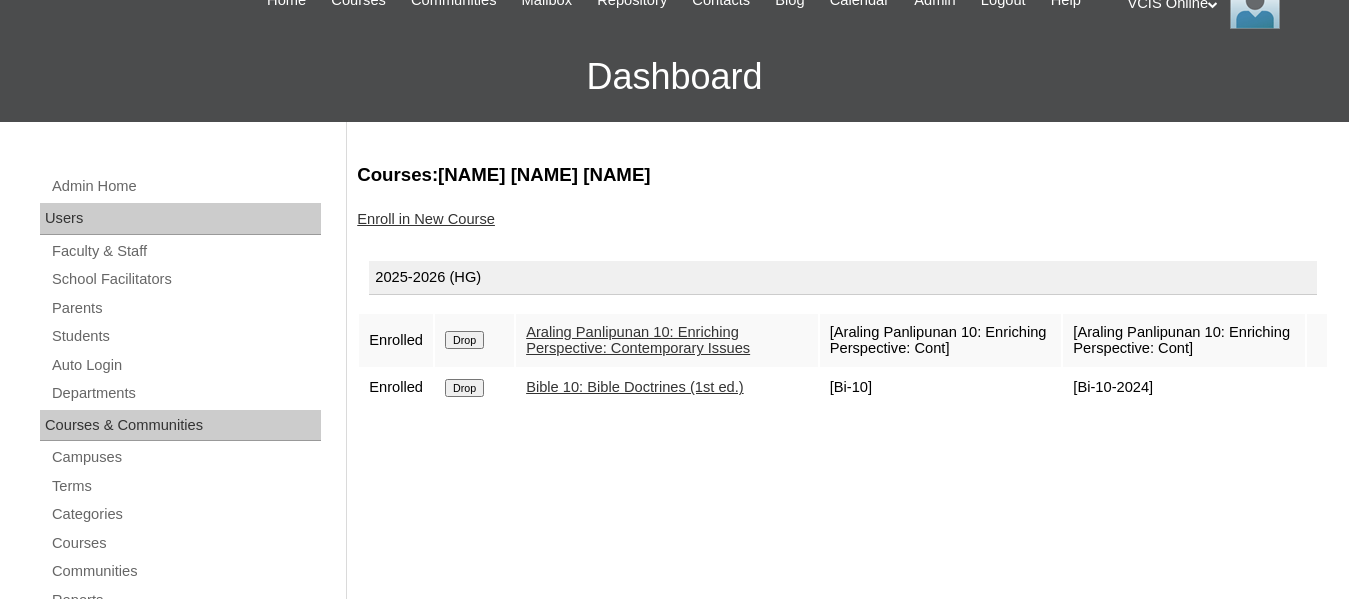 click on "Enroll in New Course" at bounding box center [426, 219] 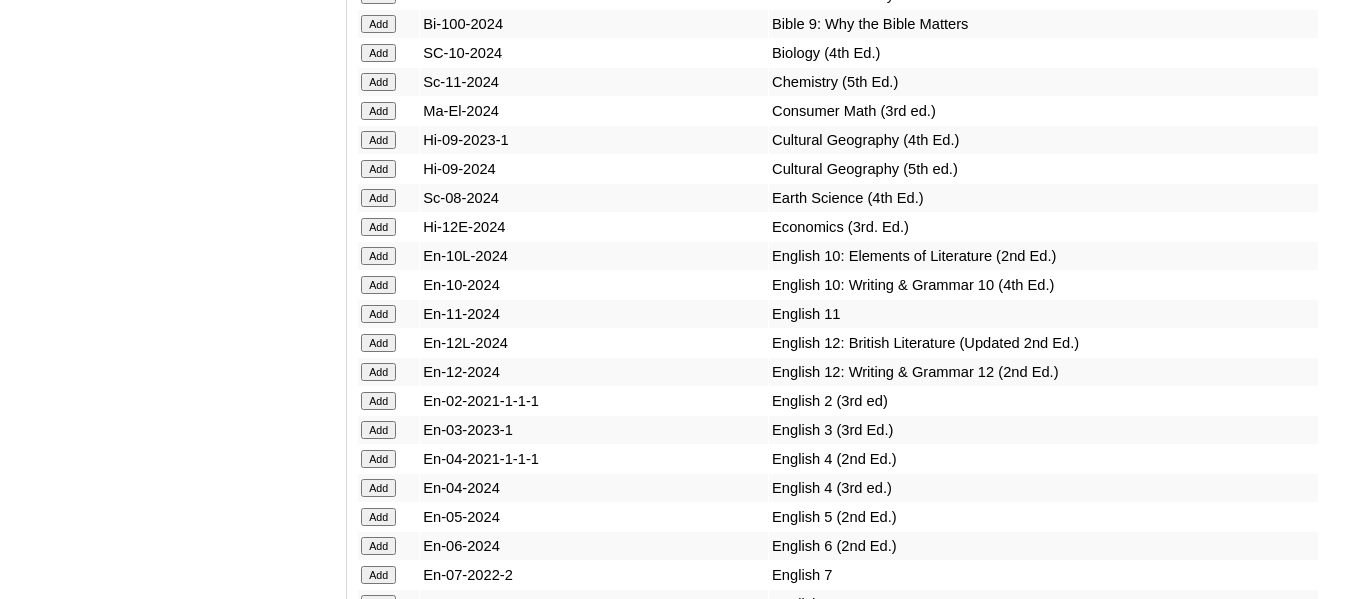 scroll, scrollTop: 4945, scrollLeft: 0, axis: vertical 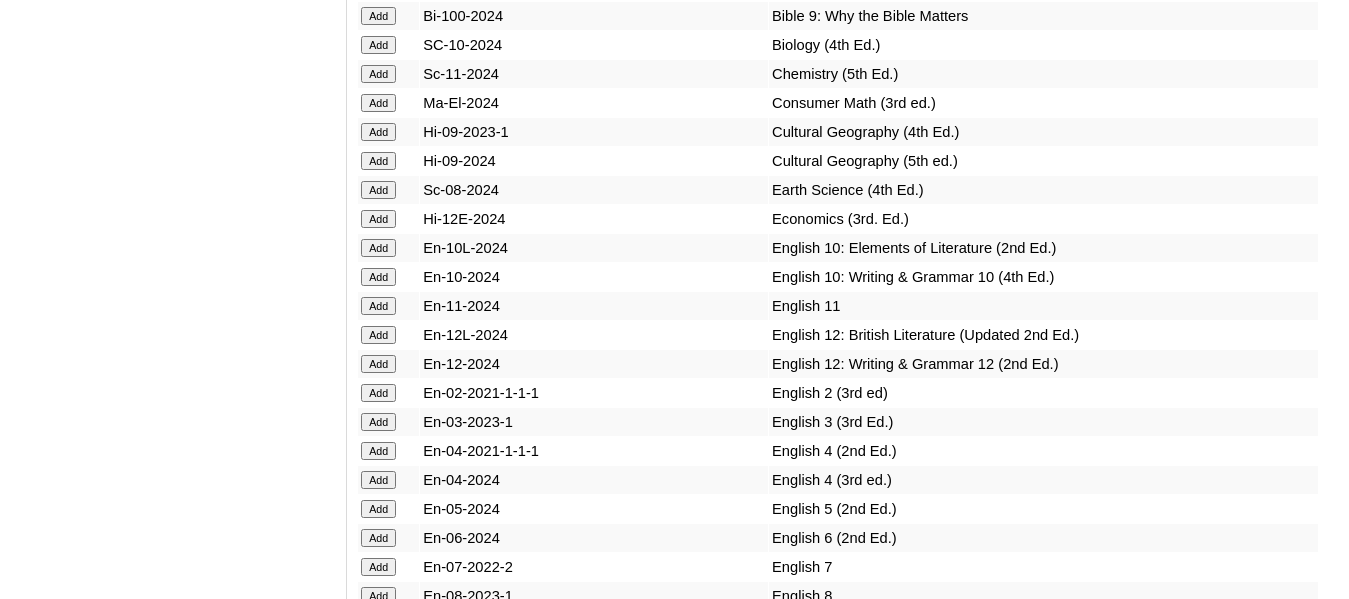 click on "Add" at bounding box center [378, -4569] 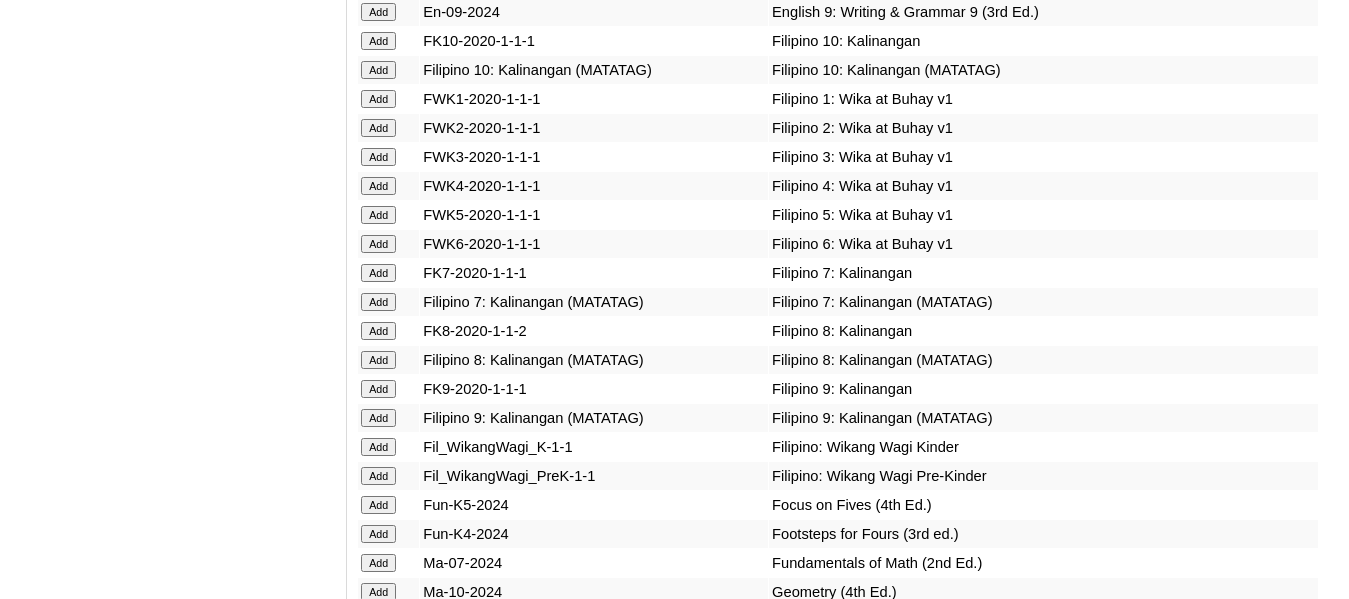scroll, scrollTop: 5588, scrollLeft: 0, axis: vertical 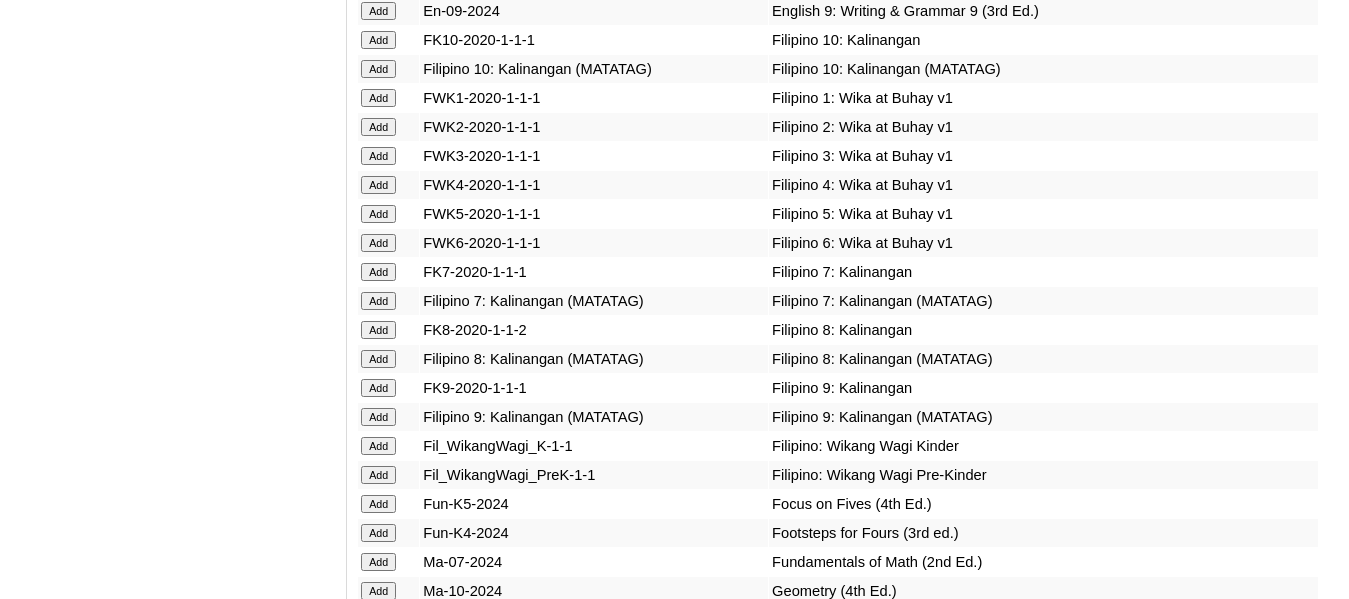 click on "Add" at bounding box center [378, -5212] 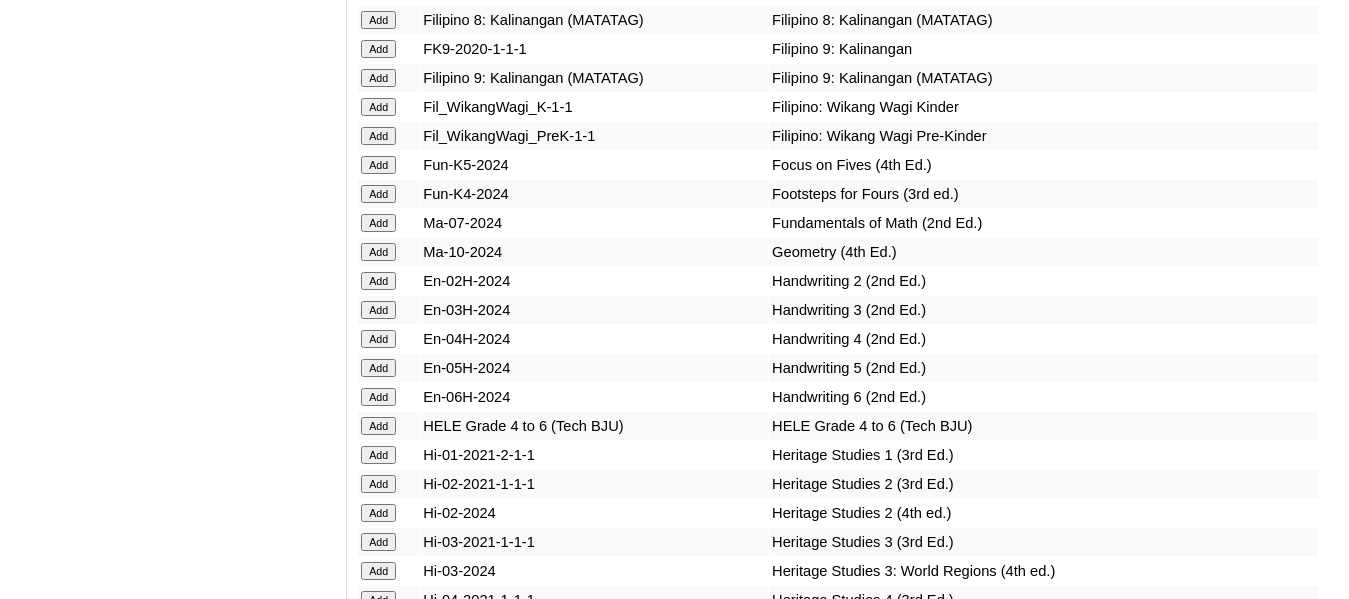 scroll, scrollTop: 5928, scrollLeft: 0, axis: vertical 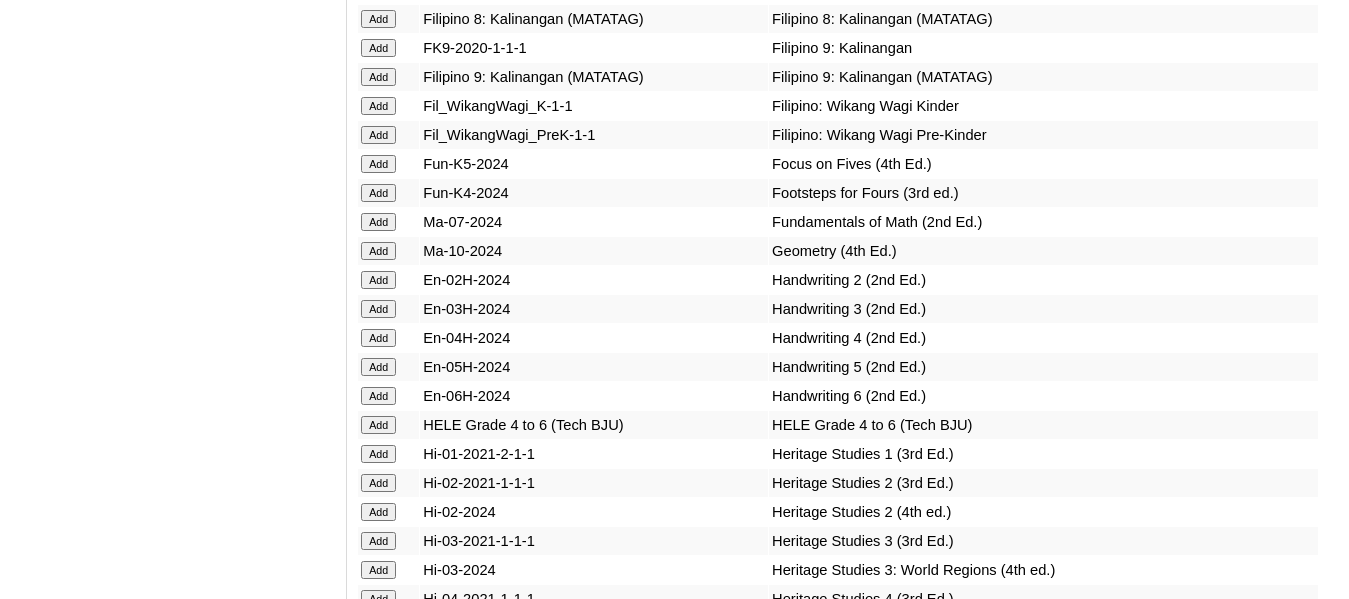 click on "Add" at bounding box center (378, -5552) 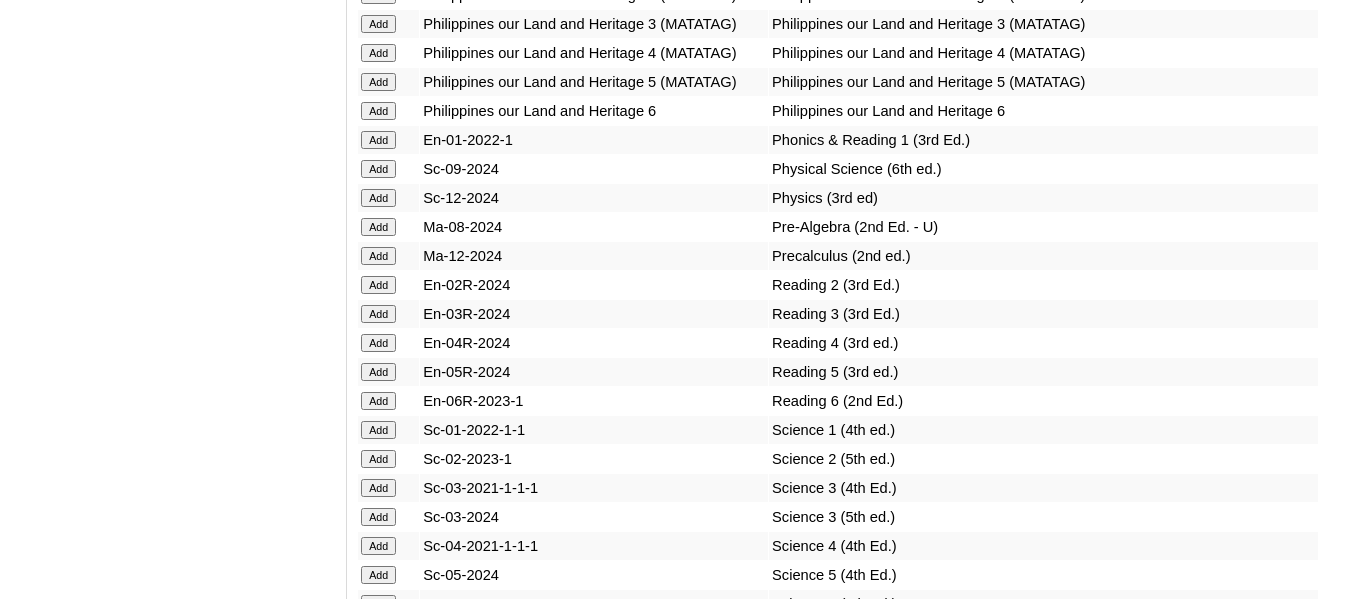 scroll, scrollTop: 7145, scrollLeft: 0, axis: vertical 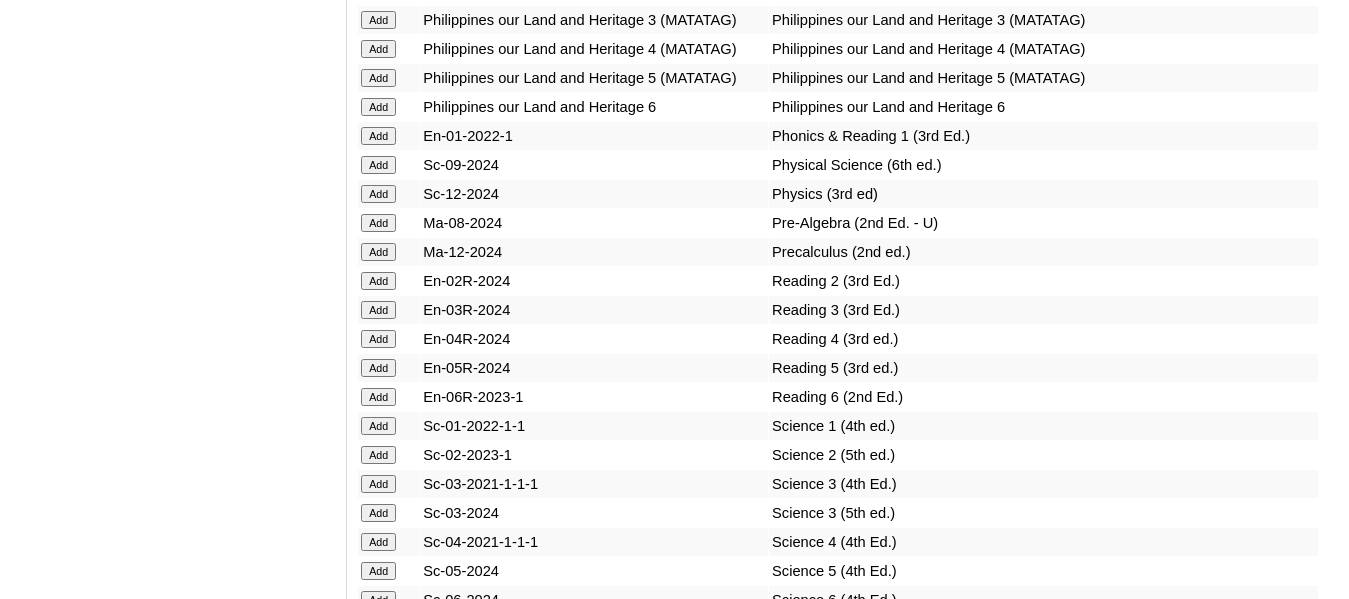 click on "Add" at bounding box center (378, -6769) 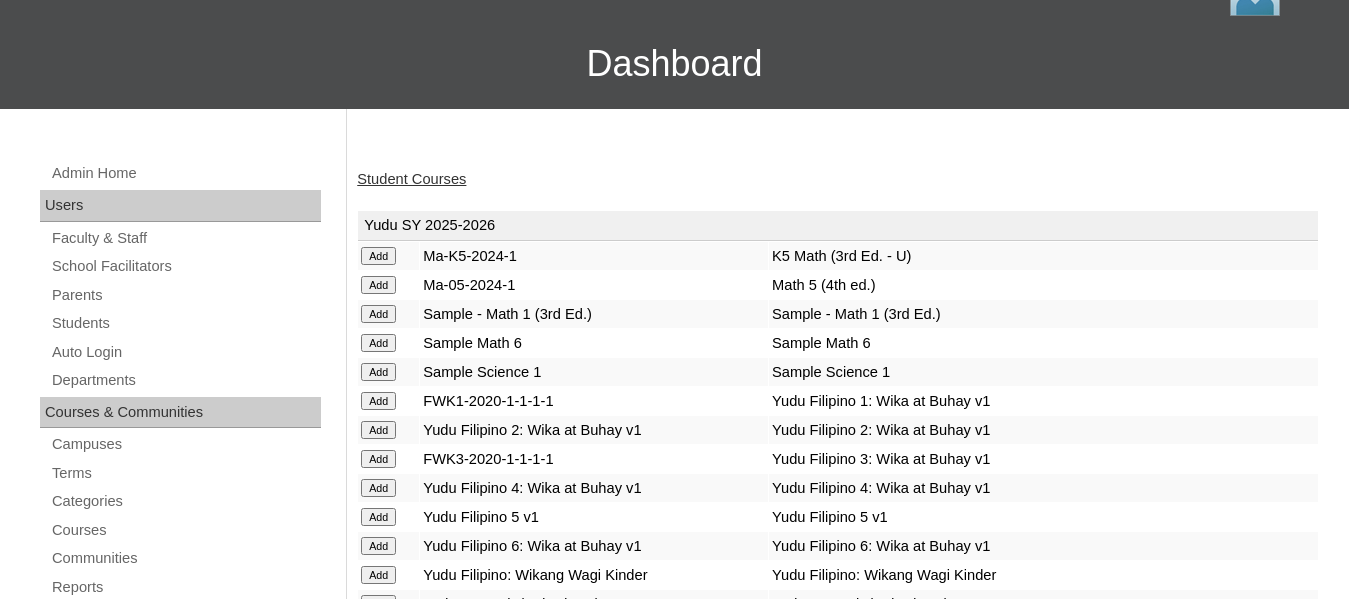 scroll, scrollTop: 0, scrollLeft: 0, axis: both 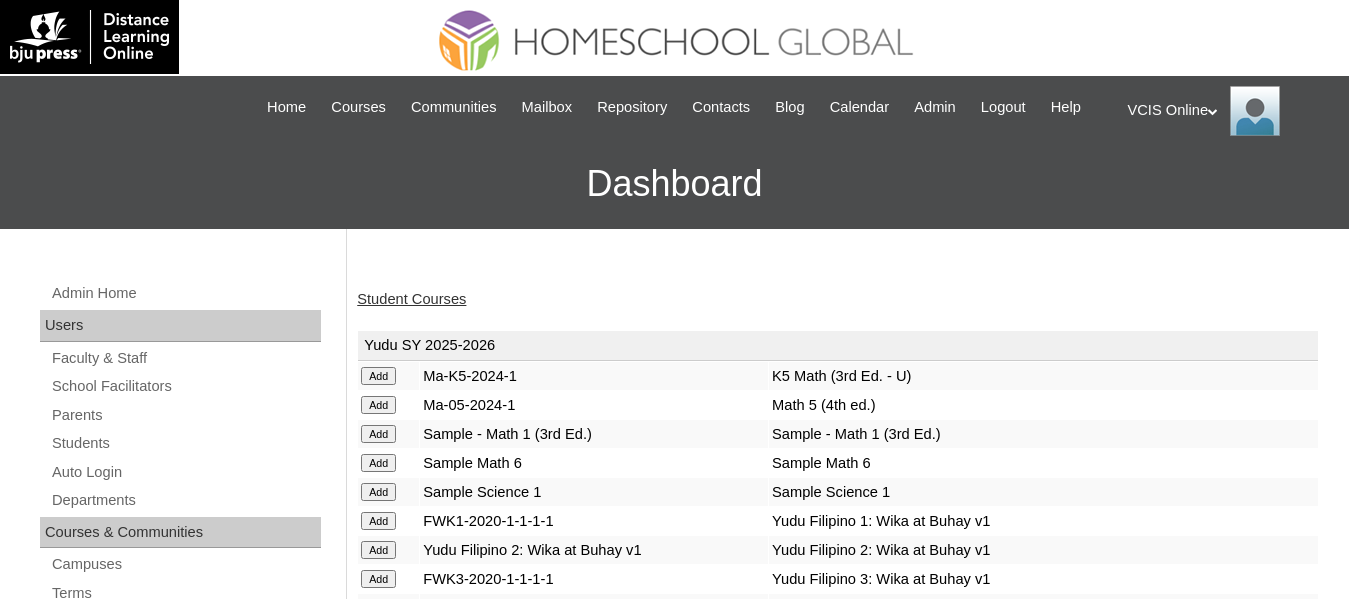 click on "Student Courses
Yudu SY 2025-2026
Add
Ma-K5-2024-1
K5 Math (3rd Ed. - U)
Add
Ma-05-2024-1
Math 5 (4th ed.)
Add
Sample - Math 1 (3rd Ed.)
Sample - Math 1 (3rd Ed.)
Add
Sample Math 6
Sample Math 6" at bounding box center (838, 16877) 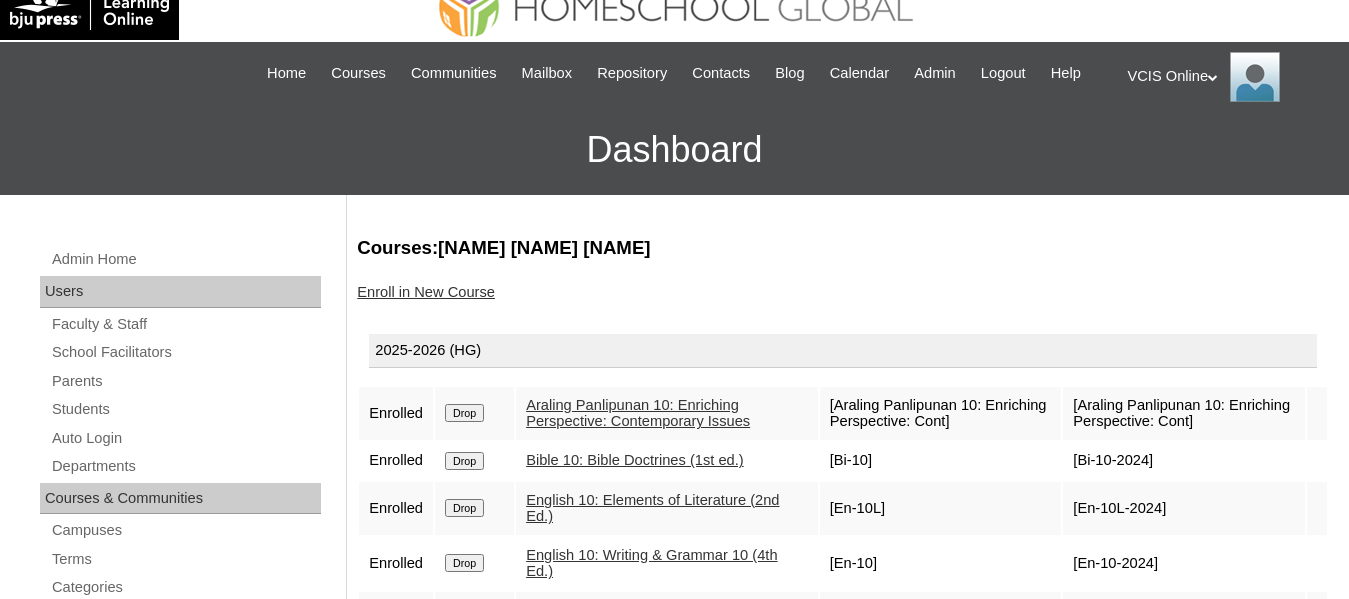scroll, scrollTop: 33, scrollLeft: 0, axis: vertical 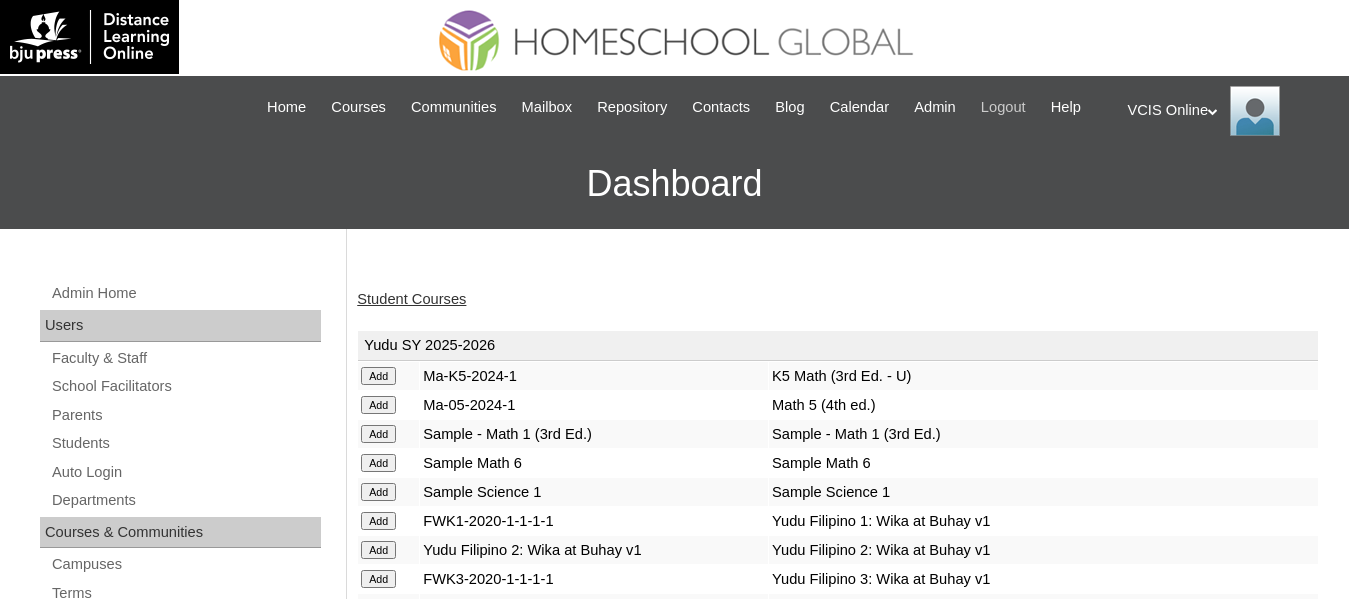 click on "Logout" at bounding box center [1003, 107] 